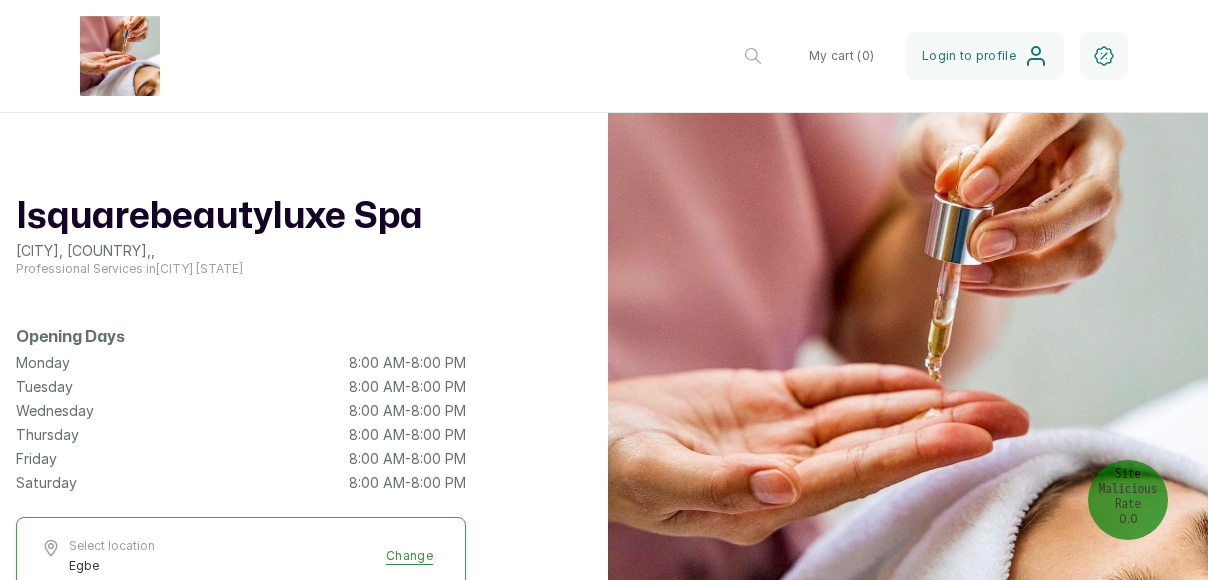 scroll, scrollTop: 0, scrollLeft: 0, axis: both 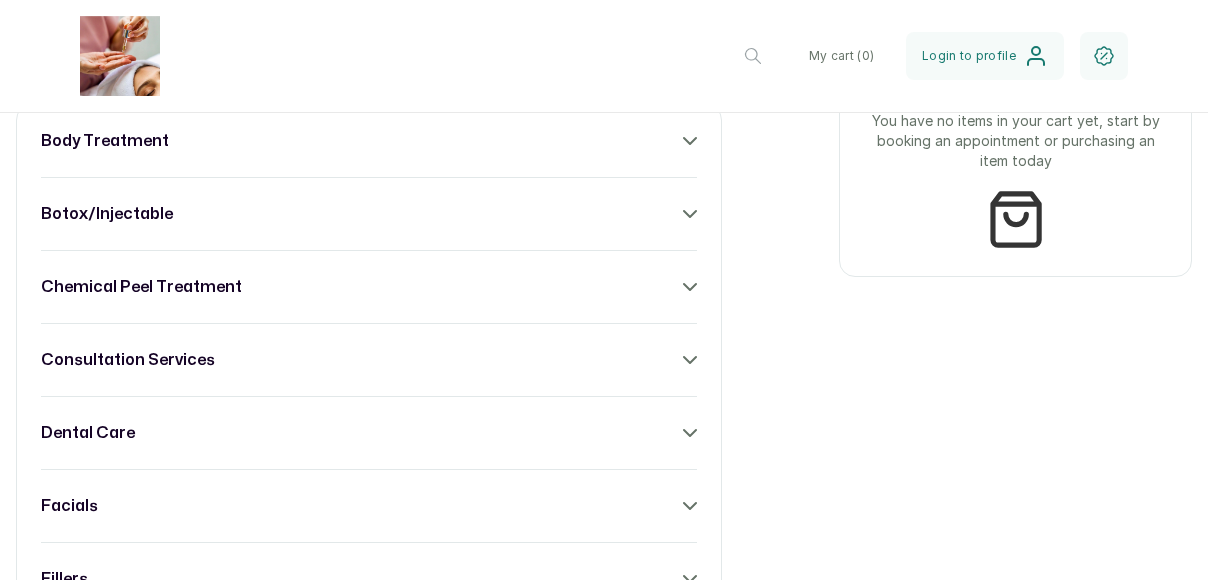 click 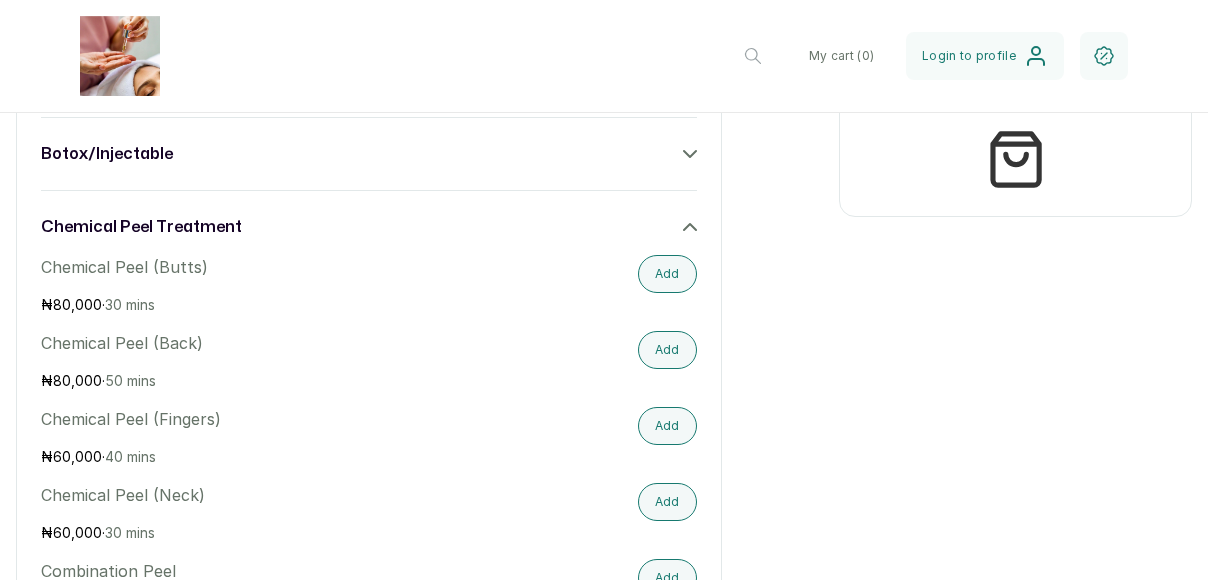 scroll, scrollTop: 900, scrollLeft: 0, axis: vertical 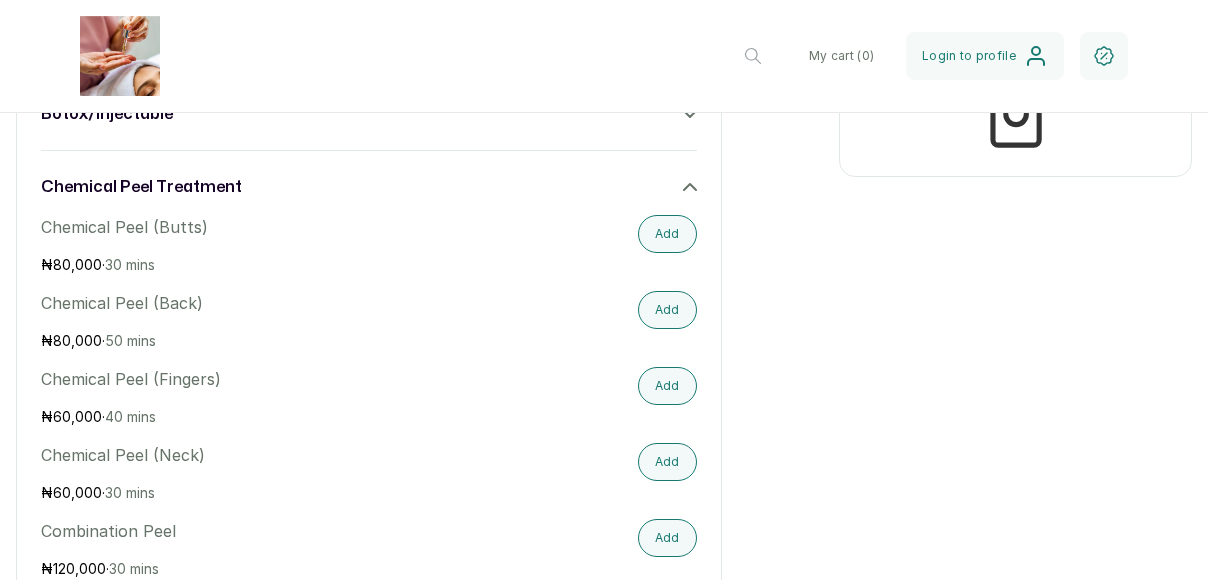 click 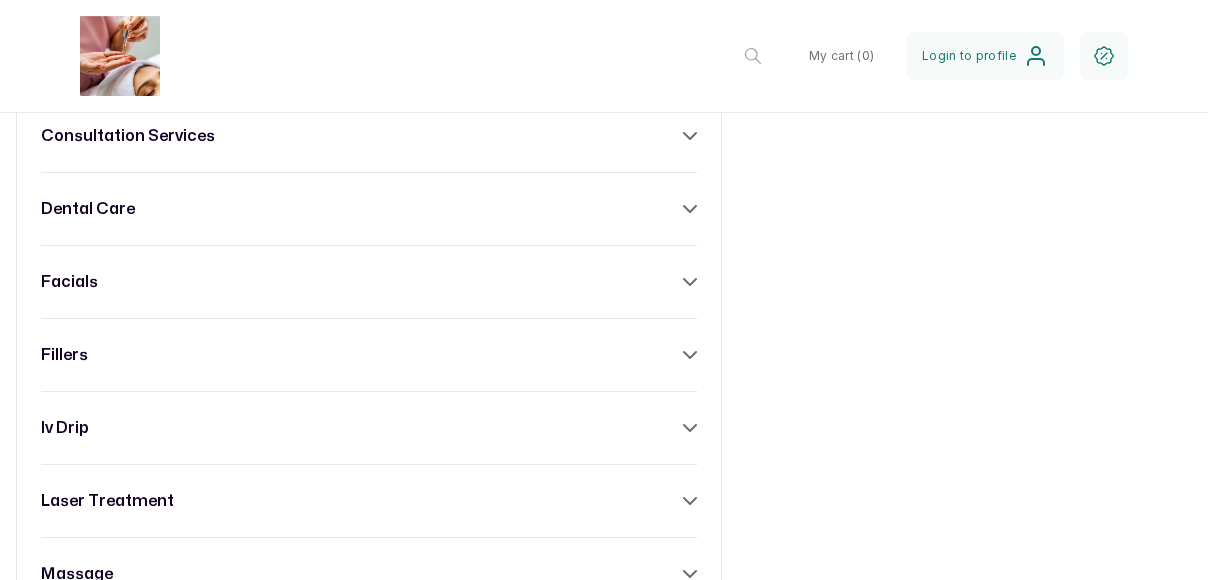 scroll, scrollTop: 1100, scrollLeft: 0, axis: vertical 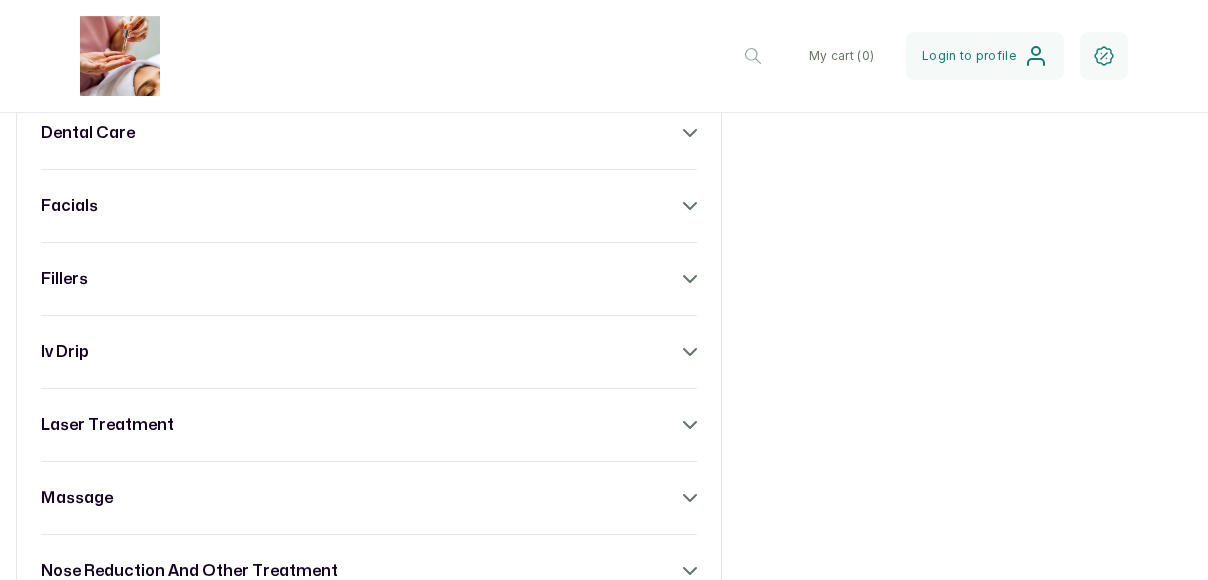 click 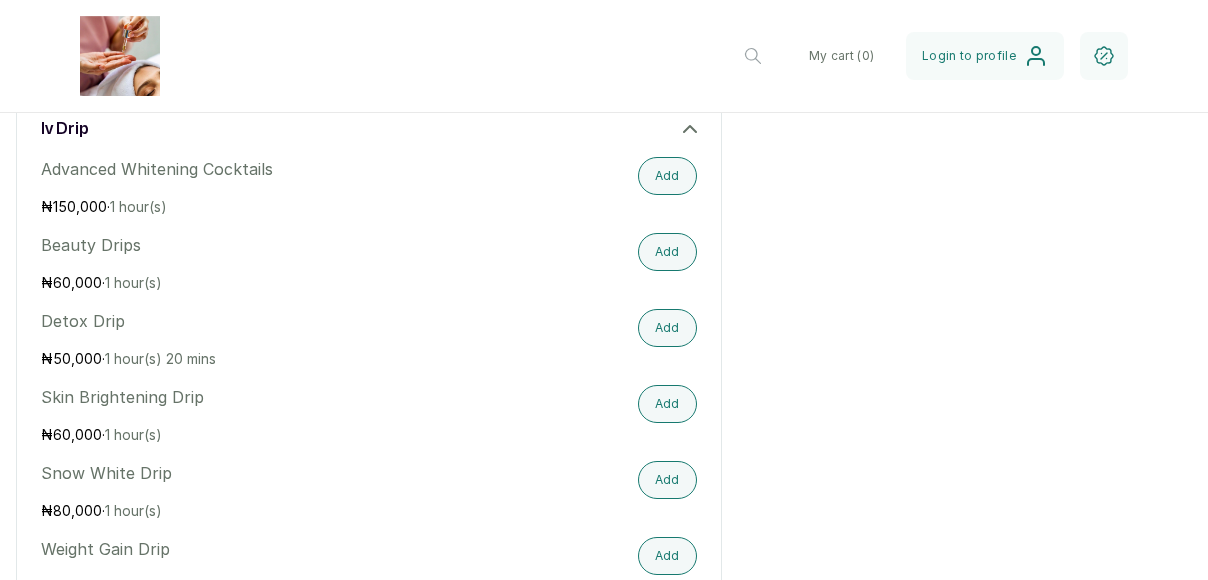 scroll, scrollTop: 1300, scrollLeft: 0, axis: vertical 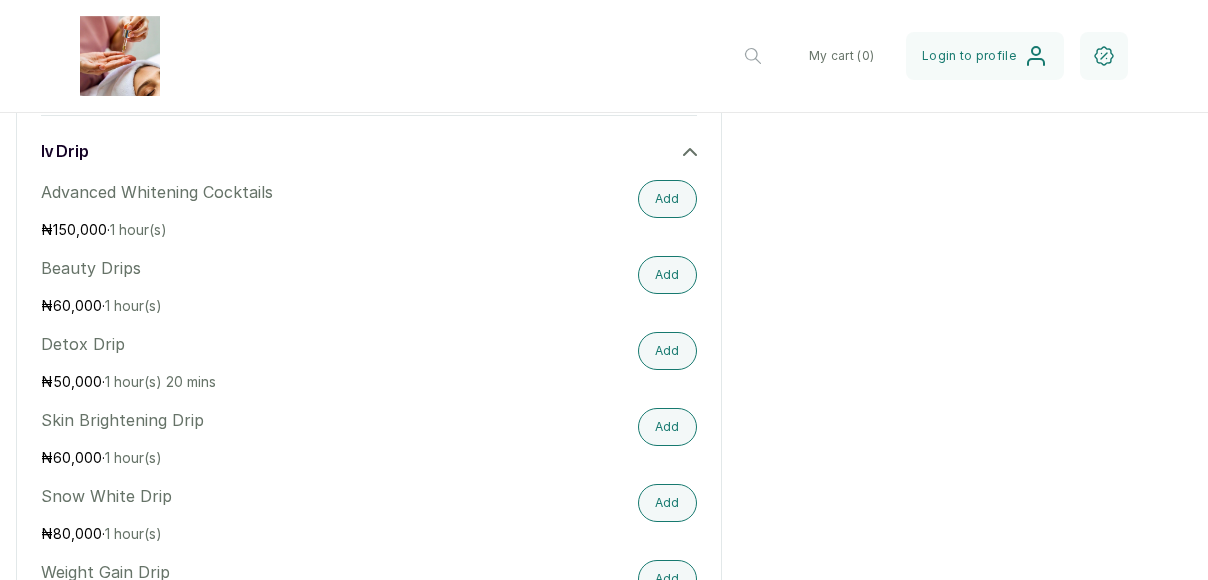 click on "body treatment  botox/injectable  chemical peel treatment  consultation services dental care  facials  fillers iv drip Advanced Whitening Cocktails     ₦ [PRICE]  ·  [TIME] Add Beauty Drips     ₦ [PRICE]  ·  [TIME] Add Detox Drip     ₦ [PRICE]  ·  [TIME] Add Skin Brightening Drip     ₦ [PRICE]  ·  [TIME] Add Snow White Drip     ₦ [PRICE]  ·  [TIME] Add Weight Gain Drip     ₦ [PRICE]  ·  [TIME] Add Weight Loss Drip     ₦ [PRICE]  ·  [TIME] Add laser treatment  massage nose reduction and other treatment  skin tag/mole removal vacuum therapy  waxing" at bounding box center [369, 381] 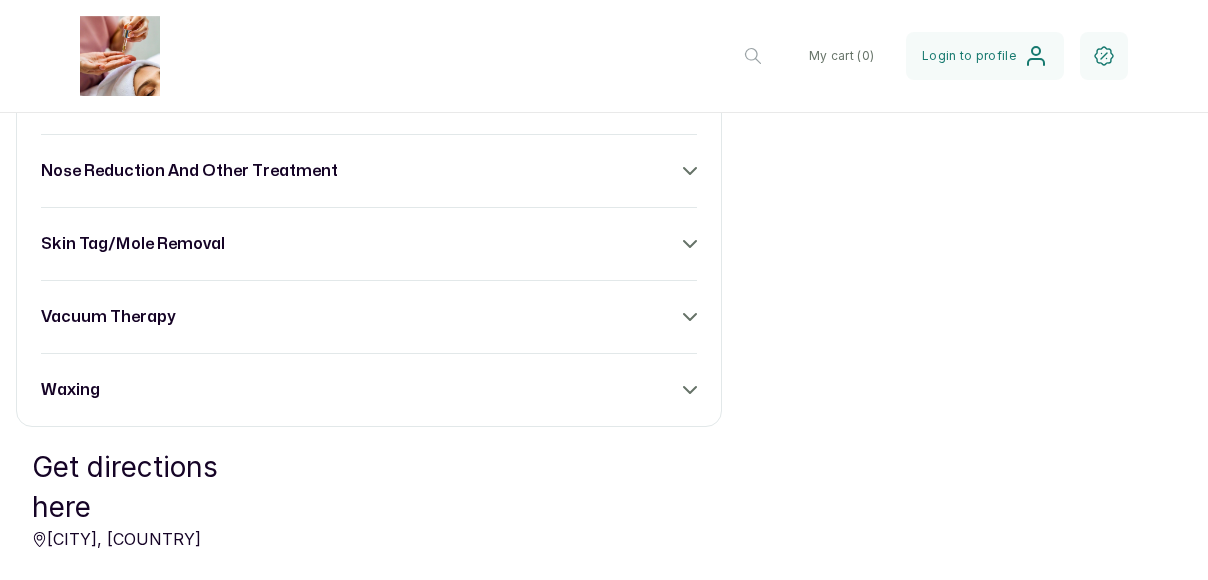 scroll, scrollTop: 1400, scrollLeft: 0, axis: vertical 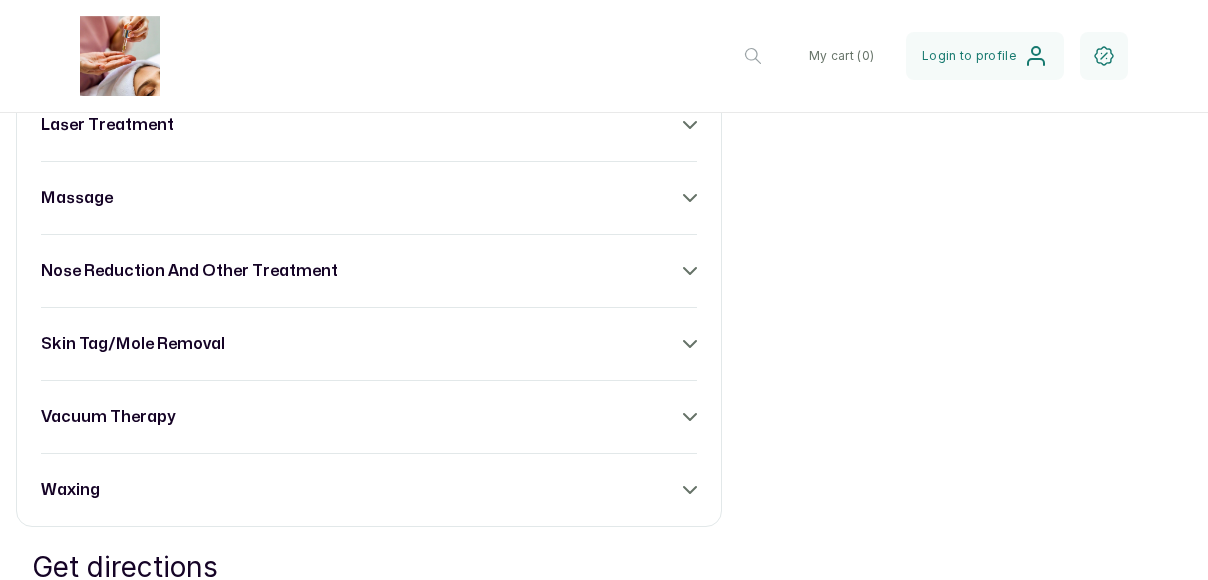 click on "nose reduction and other treatment" at bounding box center [369, 271] 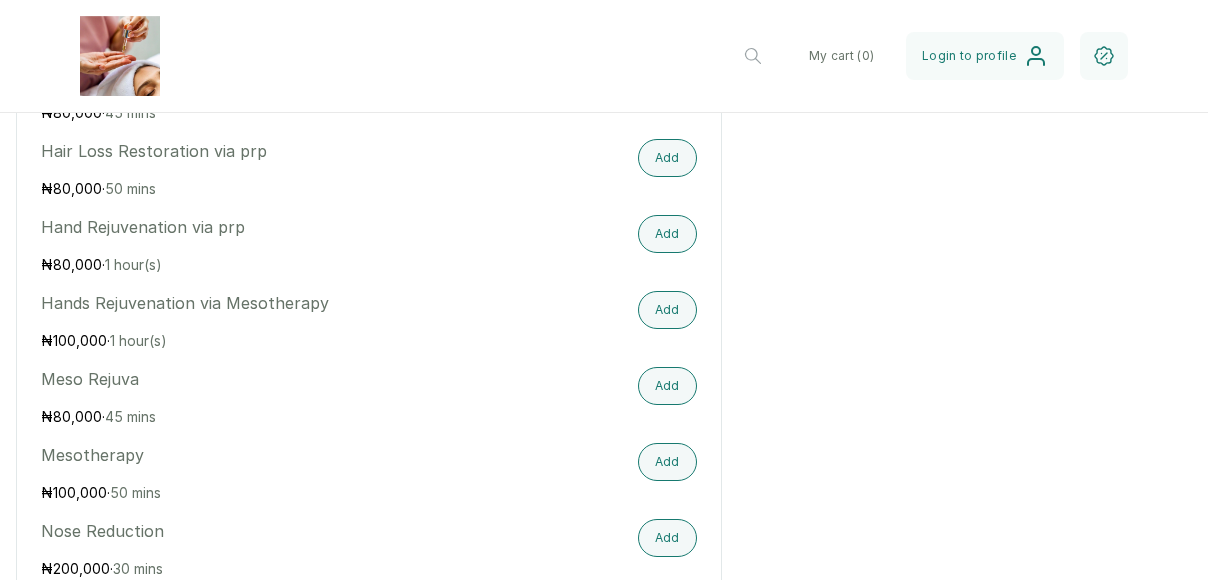 scroll, scrollTop: 2000, scrollLeft: 0, axis: vertical 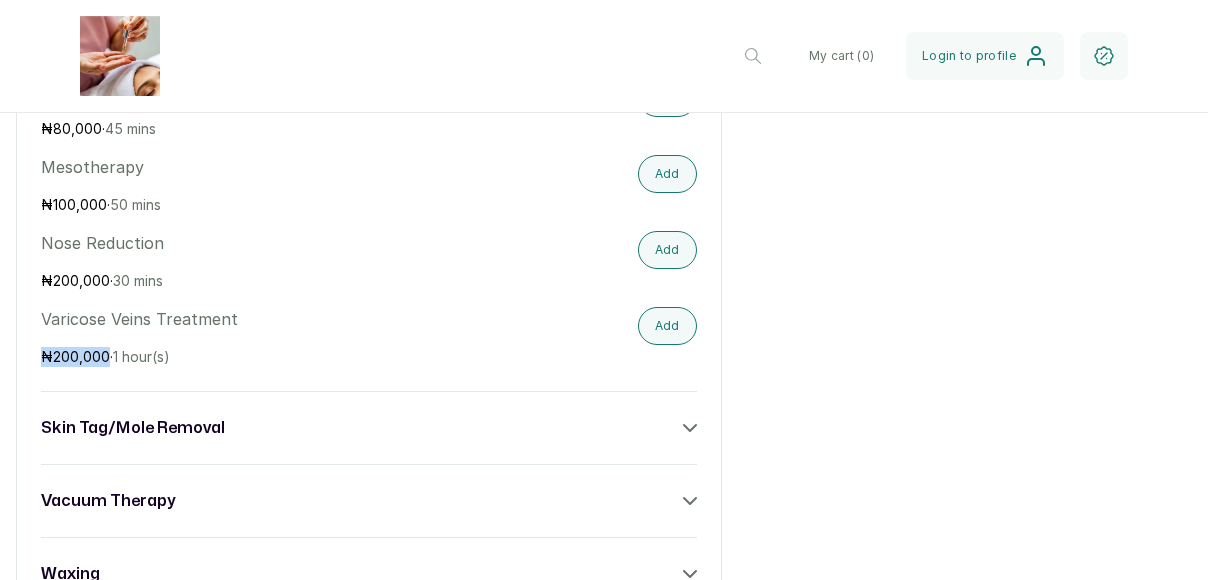 drag, startPoint x: 104, startPoint y: 349, endPoint x: 26, endPoint y: 344, distance: 78.160095 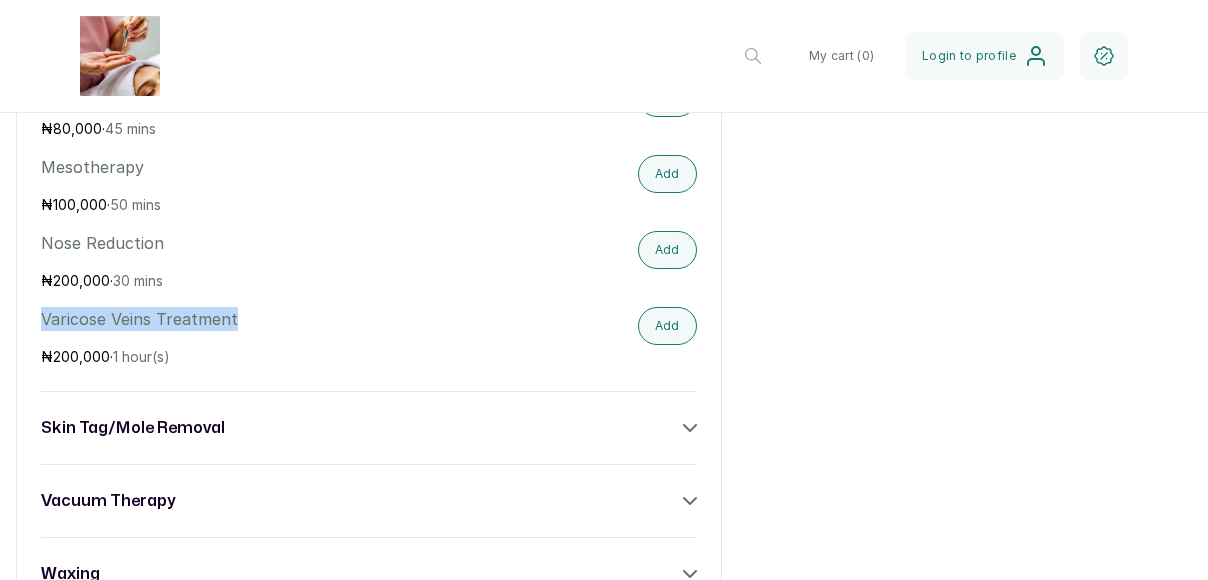 drag, startPoint x: 26, startPoint y: 344, endPoint x: 24, endPoint y: 314, distance: 30.066593 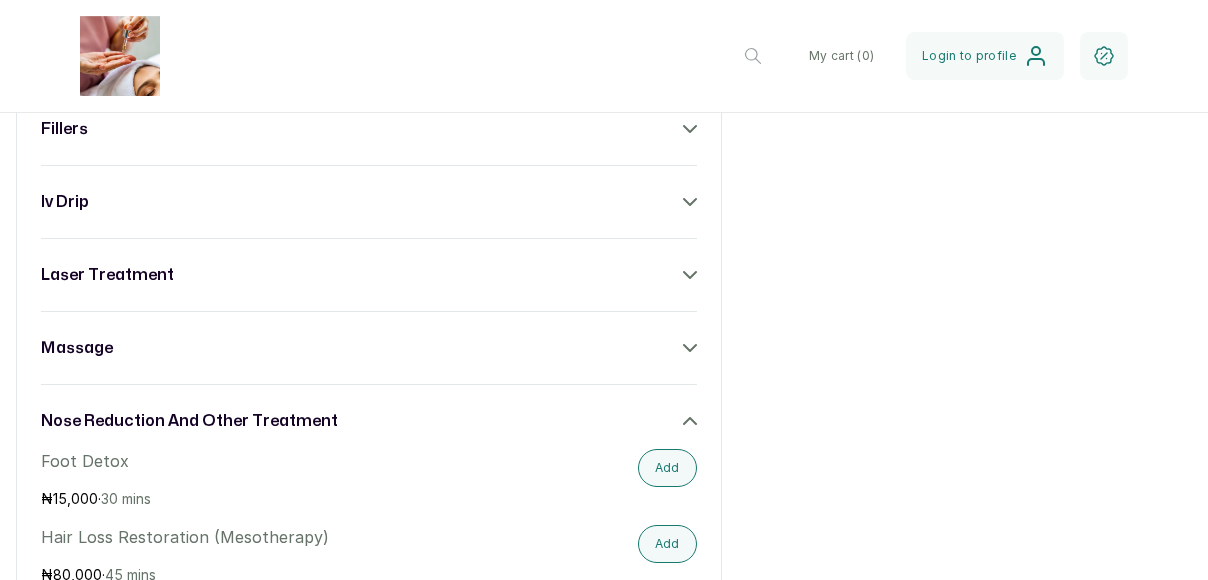 scroll, scrollTop: 1200, scrollLeft: 0, axis: vertical 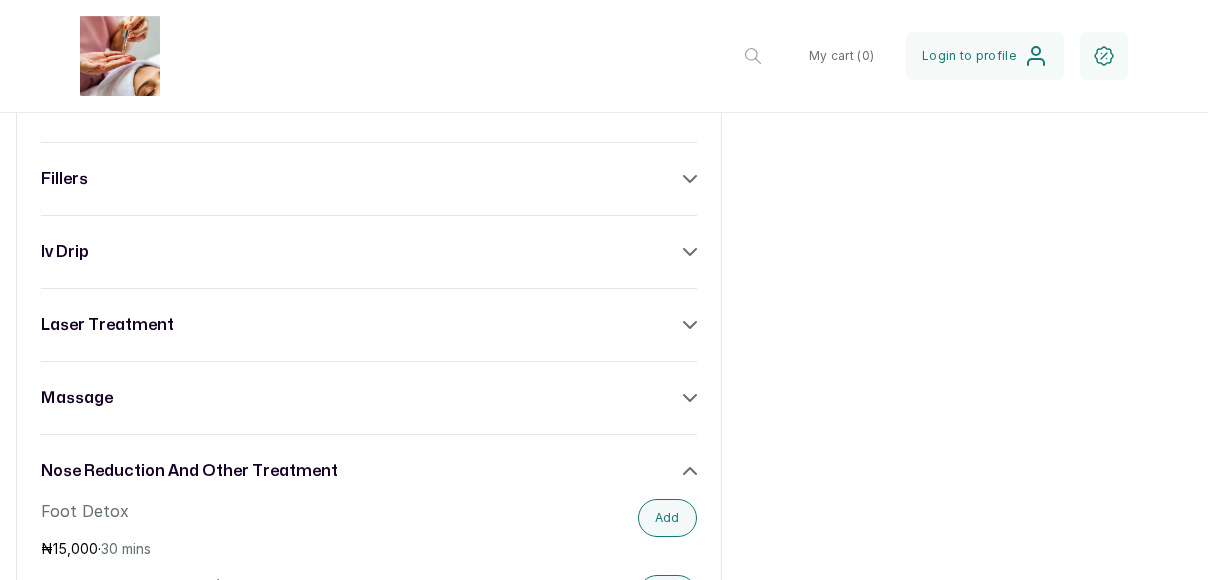 click on "body treatment  botox/injectable  chemical peel treatment  consultation services dental care  facials  fillers iv drip laser treatment  massage nose reduction and other treatment  Foot Detox     ₦ 15,000  ·  30 mins Add Hair Loss Restoration (Mesotherapy)     ₦ 80,000  ·  45 mins Add Hair Loss Restoration via prp     ₦ 80,000  ·  50 mins Add Hand Rejuvenation via prp     ₦ 80,000  ·  1 hour(s) Add Hands Rejuvenation via Mesotherapy     ₦ 100,000  ·  1 hour(s) Add Meso Rejuva     ₦ 80,000  ·  45 mins Add Mesotherapy      ₦ 100,000  ·  50 mins Add Nose Reduction     ₦ 200,000  ·  30 mins Add Varicose Veins Treatment      ₦ 200,000  ·  1 hour(s) Add skin tag/mole removal vacuum therapy  waxing" at bounding box center [369, 557] 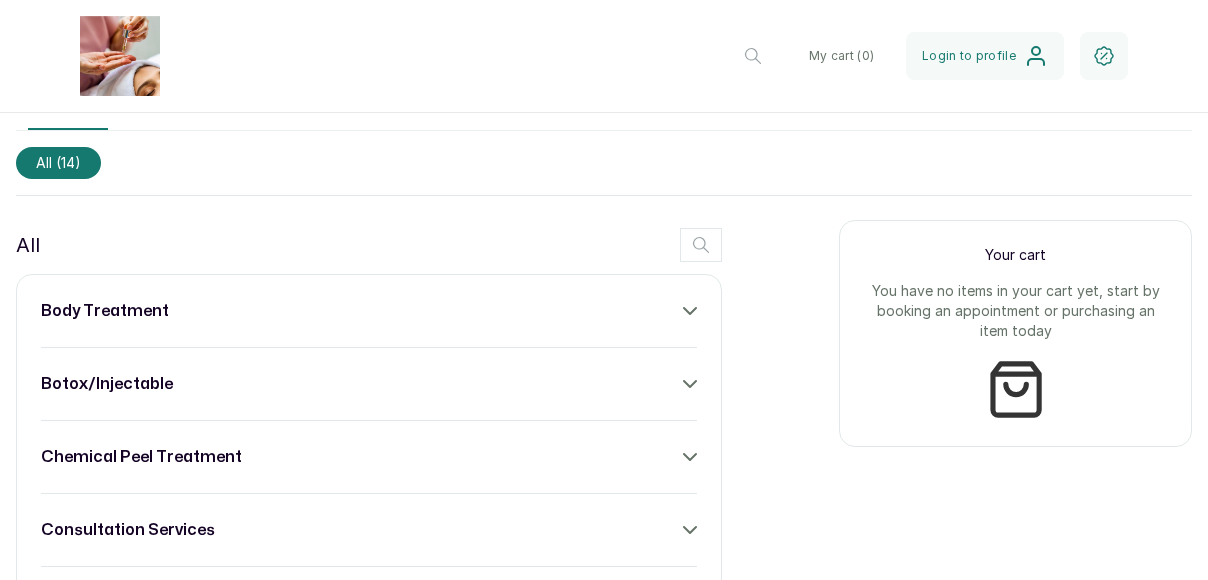 scroll, scrollTop: 630, scrollLeft: 0, axis: vertical 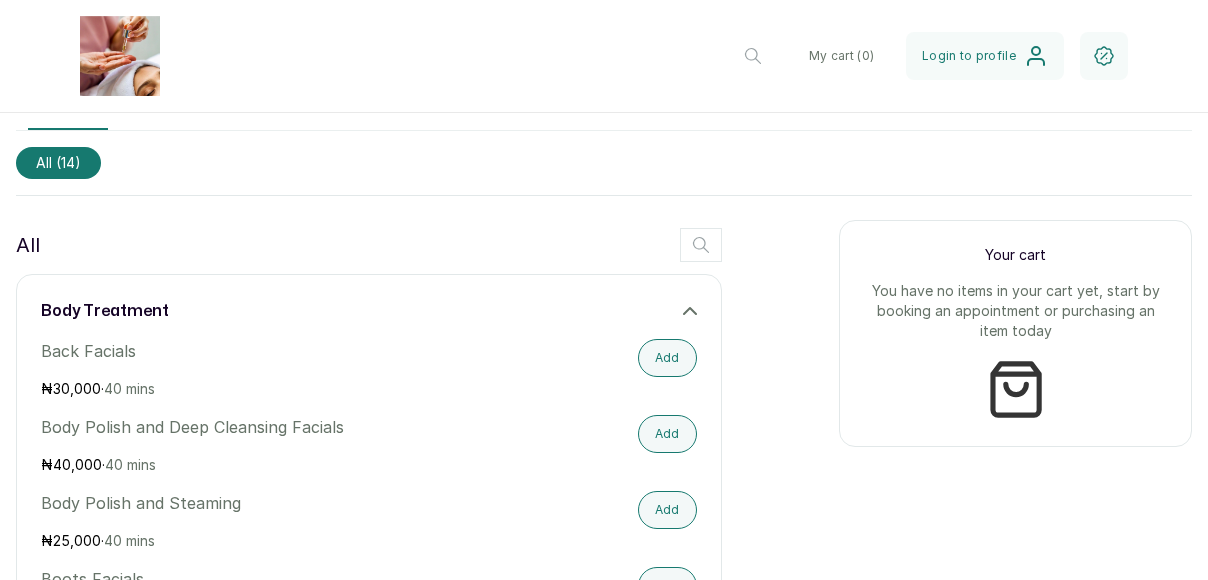click 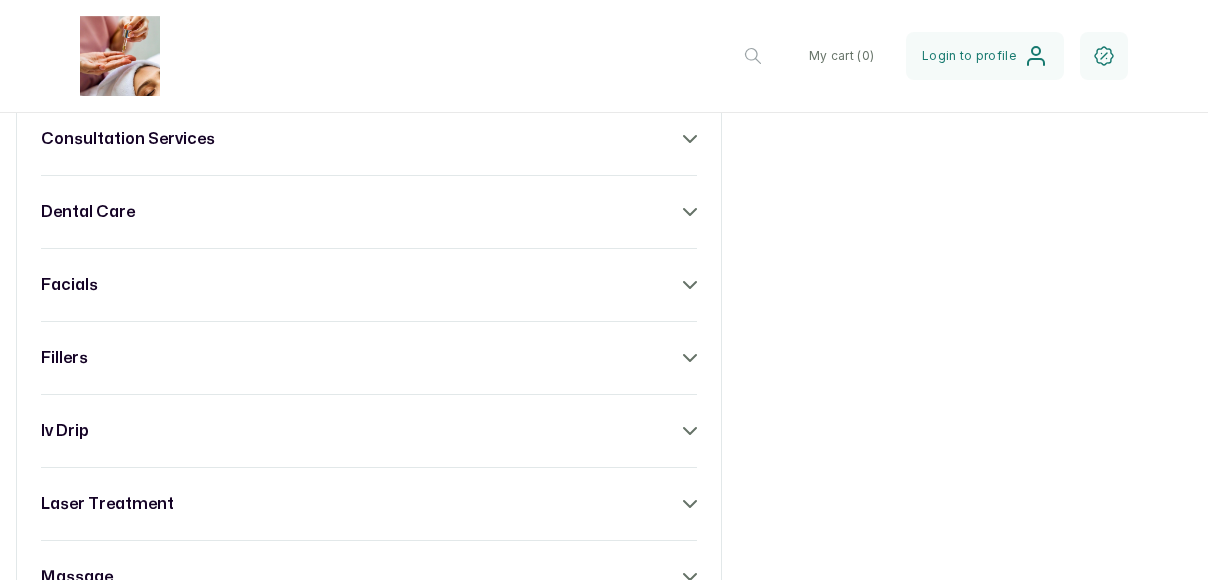 scroll, scrollTop: 1130, scrollLeft: 0, axis: vertical 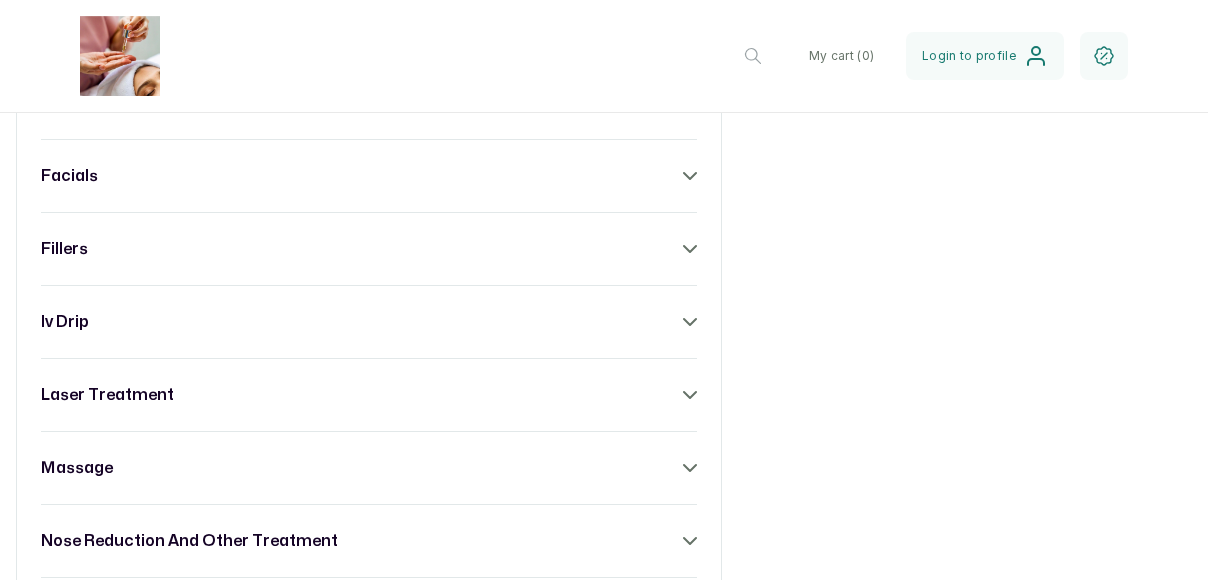 click 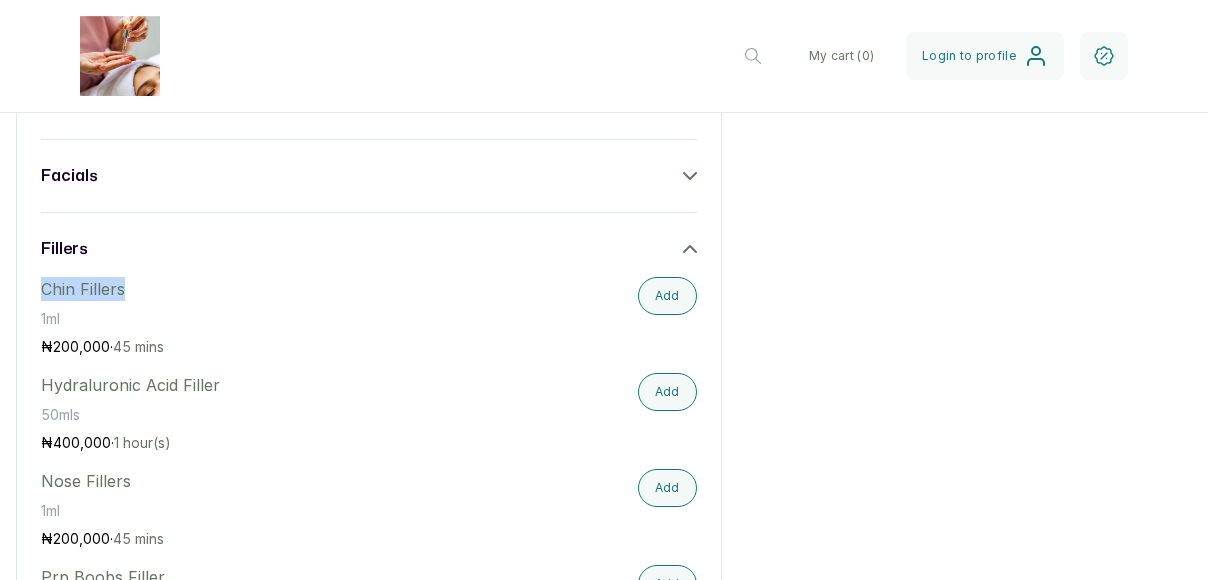 drag, startPoint x: 120, startPoint y: 283, endPoint x: 19, endPoint y: 287, distance: 101.07918 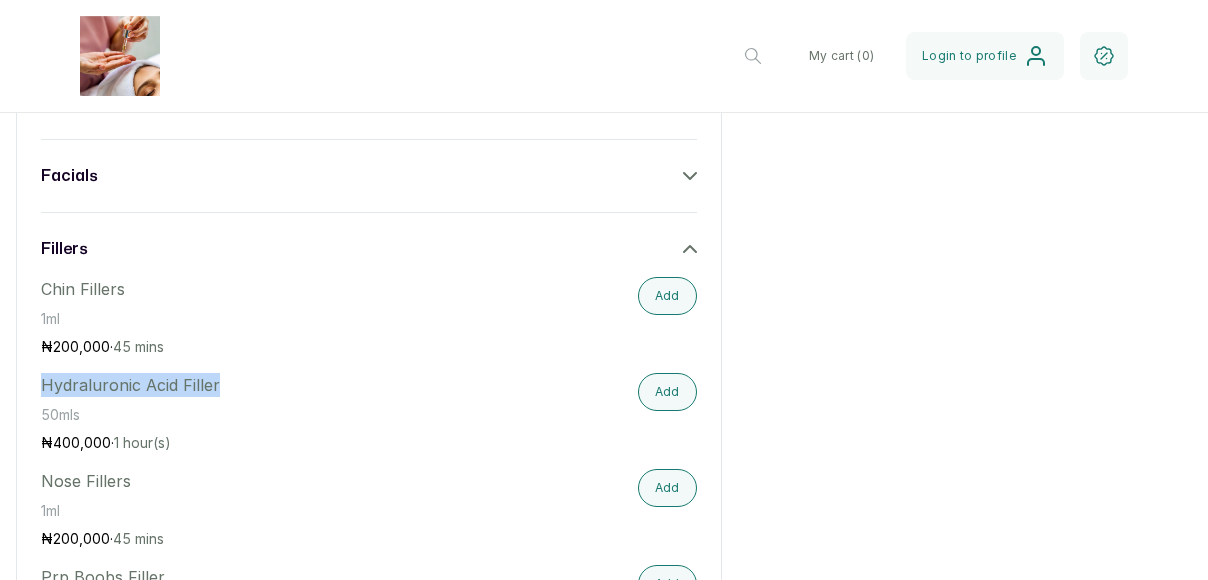 drag, startPoint x: 214, startPoint y: 379, endPoint x: 32, endPoint y: 379, distance: 182 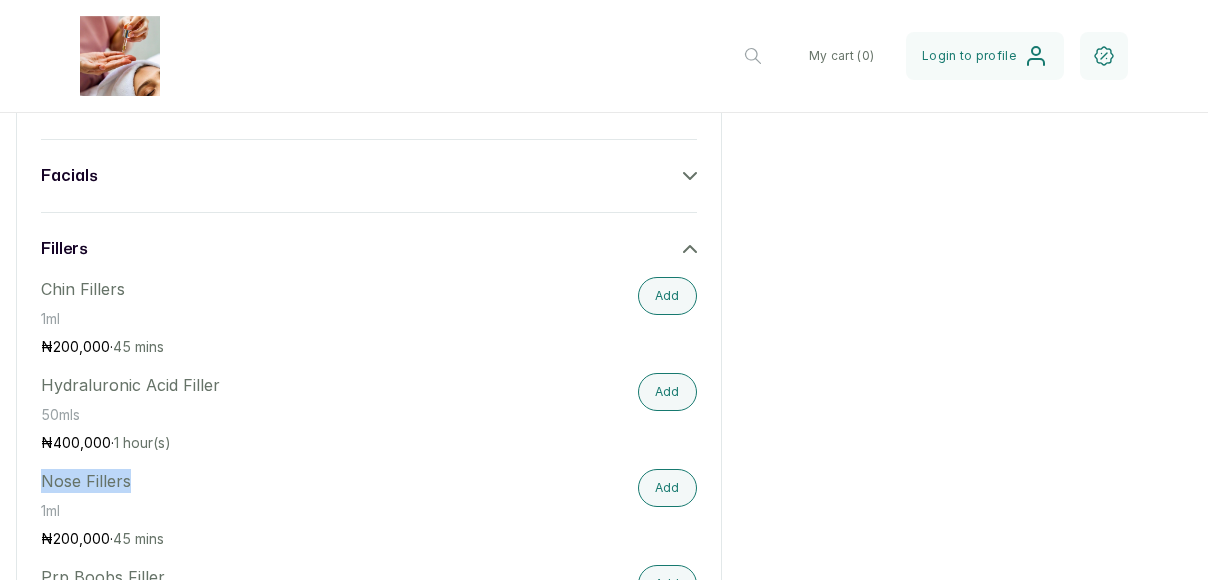 drag, startPoint x: 127, startPoint y: 478, endPoint x: 23, endPoint y: 477, distance: 104.00481 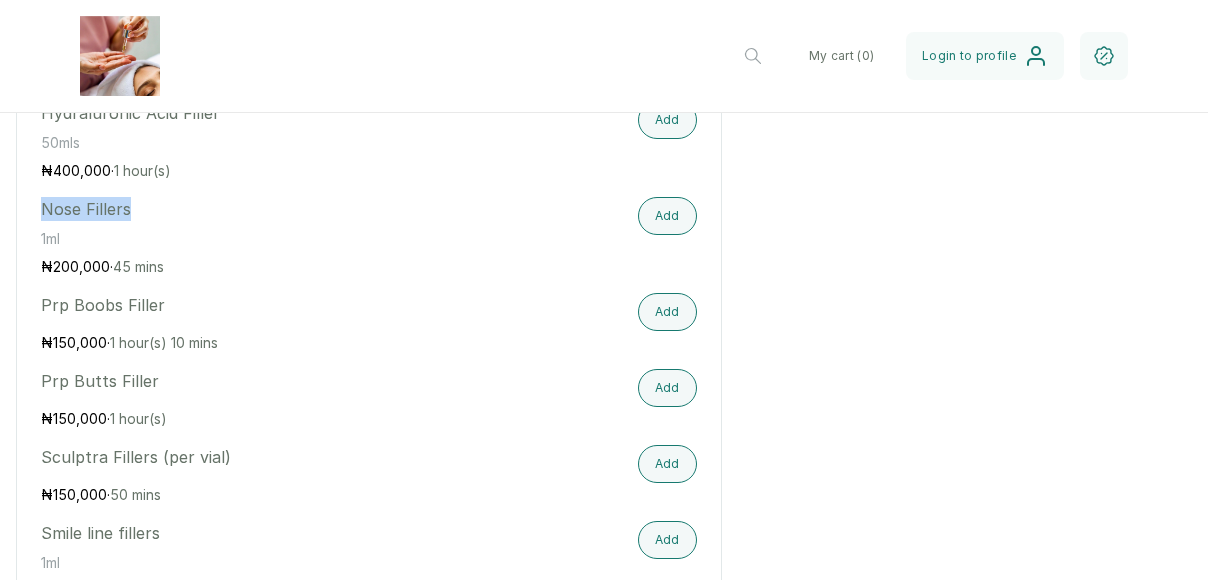 scroll, scrollTop: 1430, scrollLeft: 0, axis: vertical 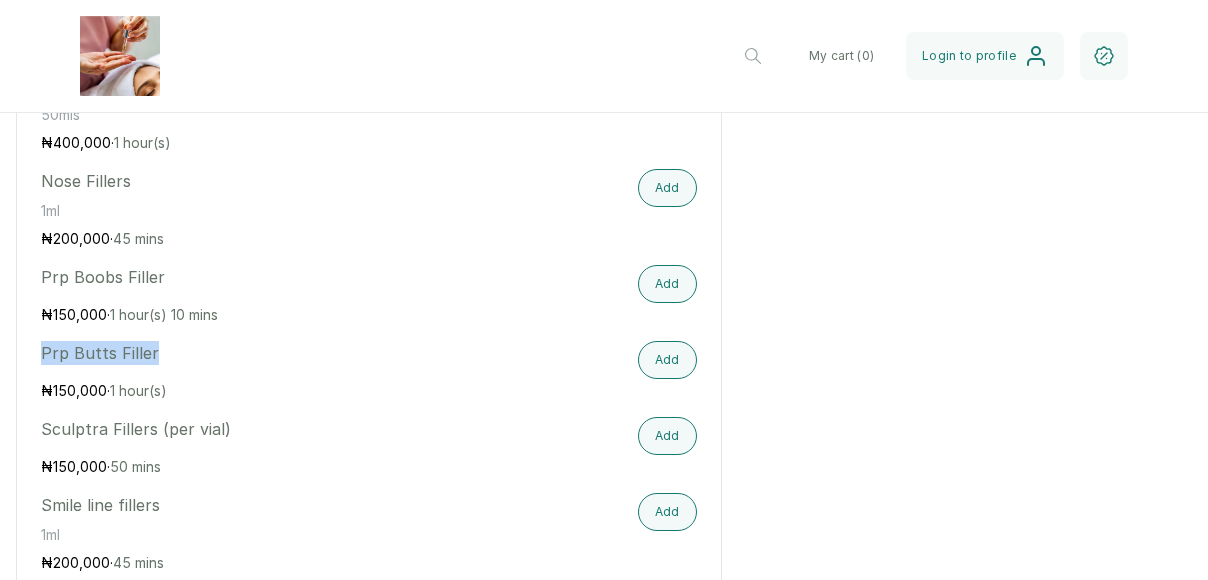 drag, startPoint x: 150, startPoint y: 349, endPoint x: 42, endPoint y: 349, distance: 108 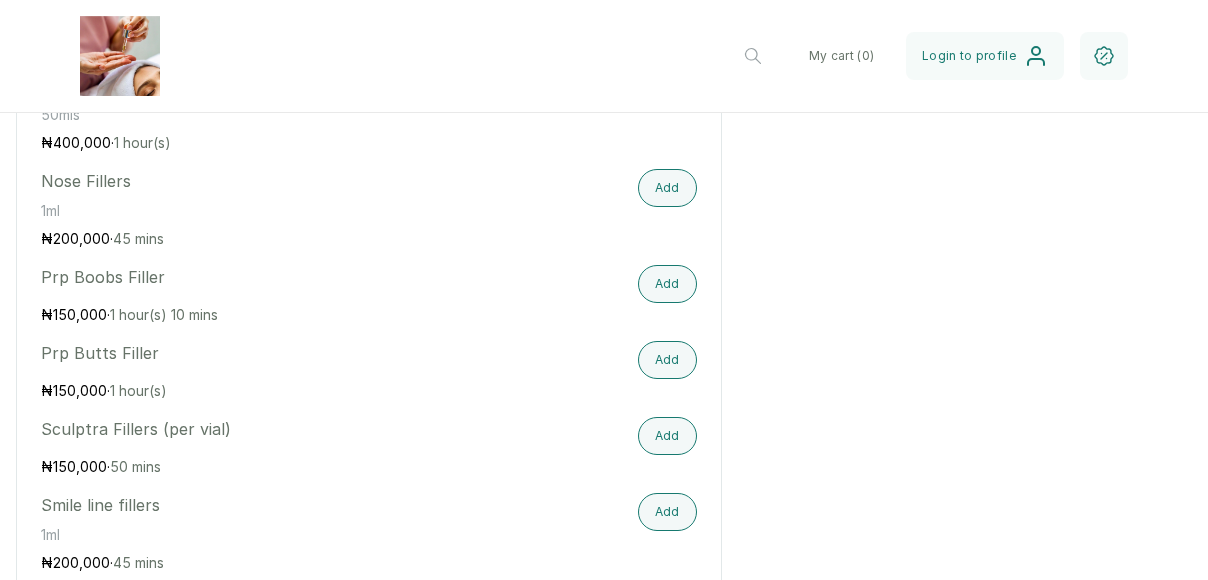 drag, startPoint x: 42, startPoint y: 349, endPoint x: 35, endPoint y: 373, distance: 25 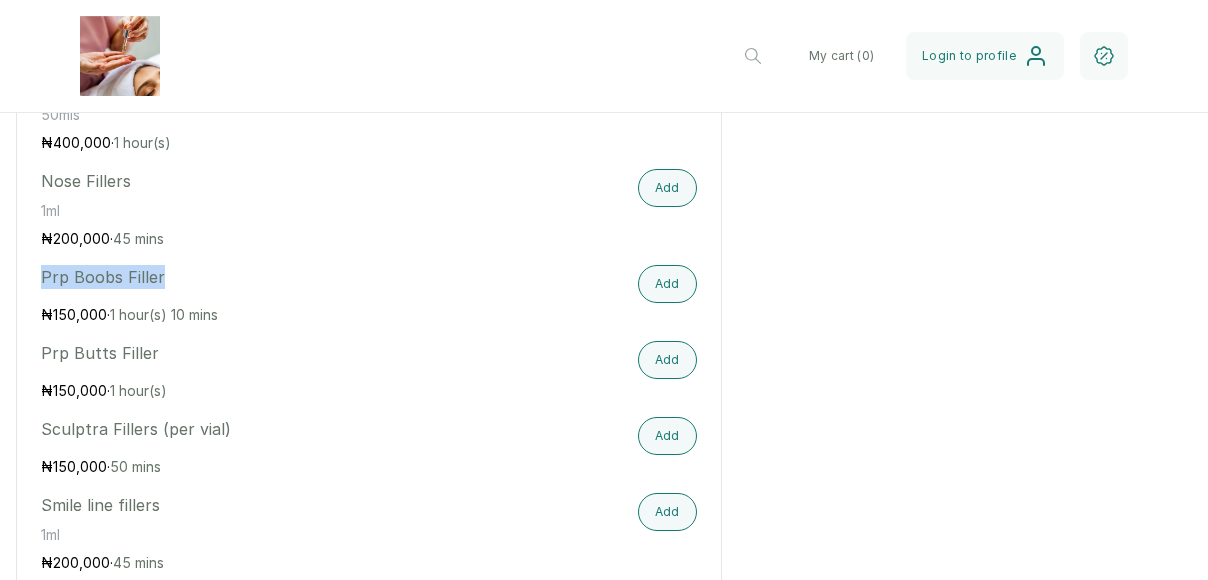 drag, startPoint x: 159, startPoint y: 272, endPoint x: 2, endPoint y: 273, distance: 157.00319 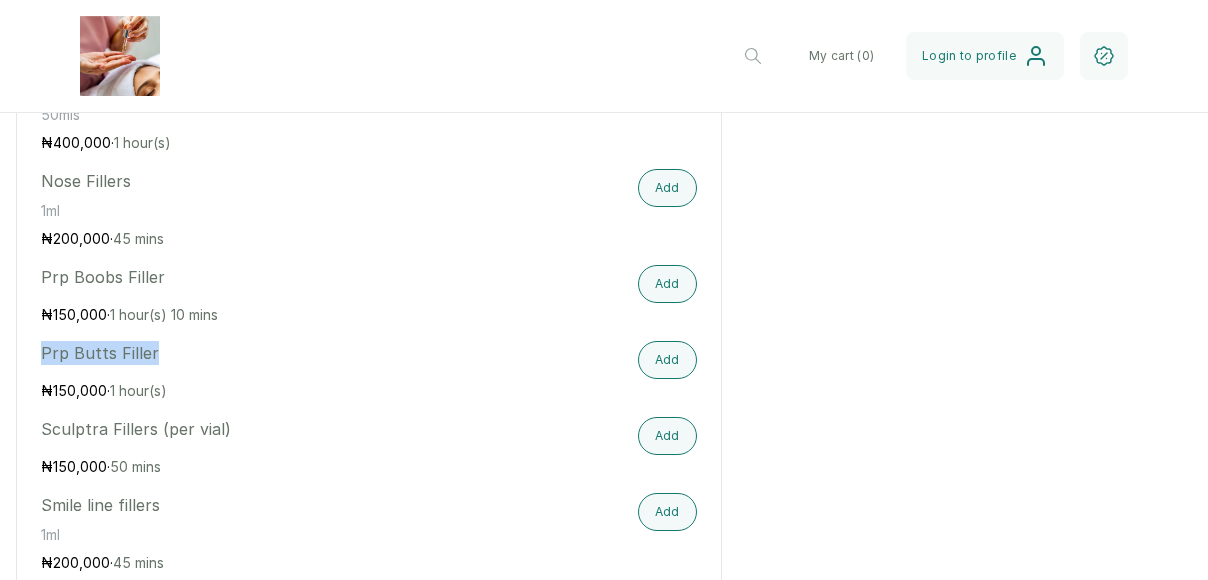 drag, startPoint x: 150, startPoint y: 349, endPoint x: 20, endPoint y: 347, distance: 130.01538 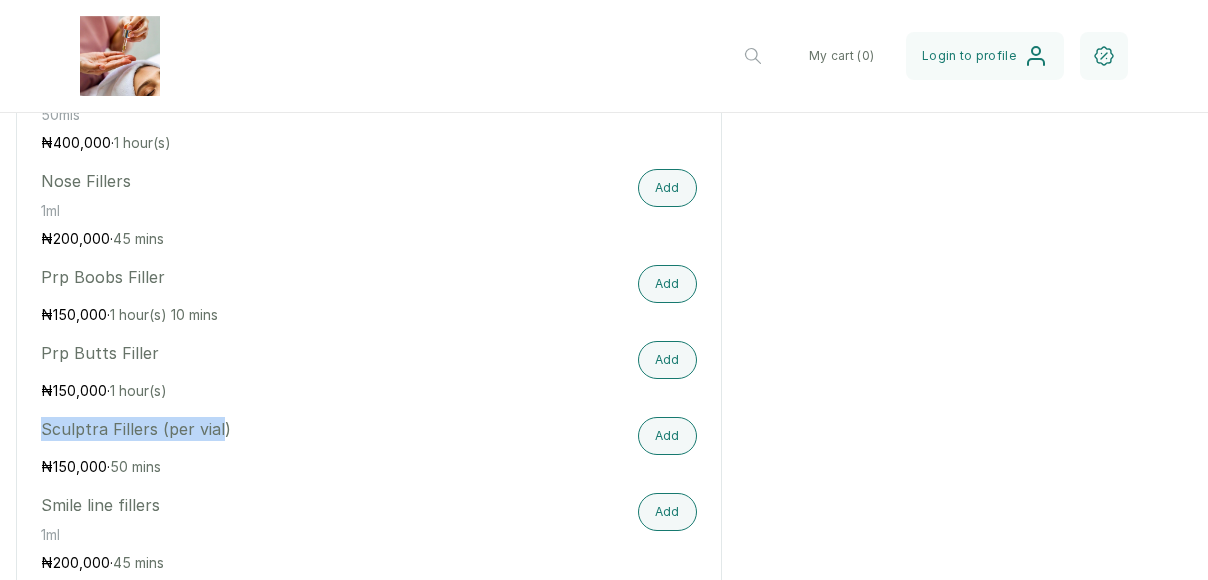 drag, startPoint x: 221, startPoint y: 427, endPoint x: 19, endPoint y: 429, distance: 202.0099 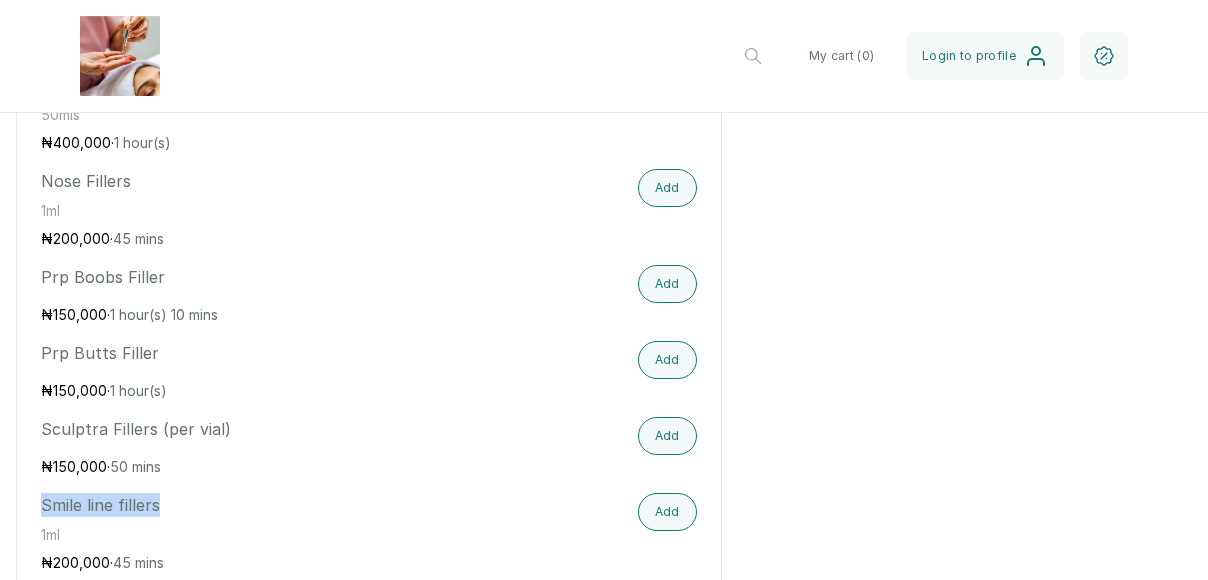 drag, startPoint x: 155, startPoint y: 505, endPoint x: 32, endPoint y: 505, distance: 123 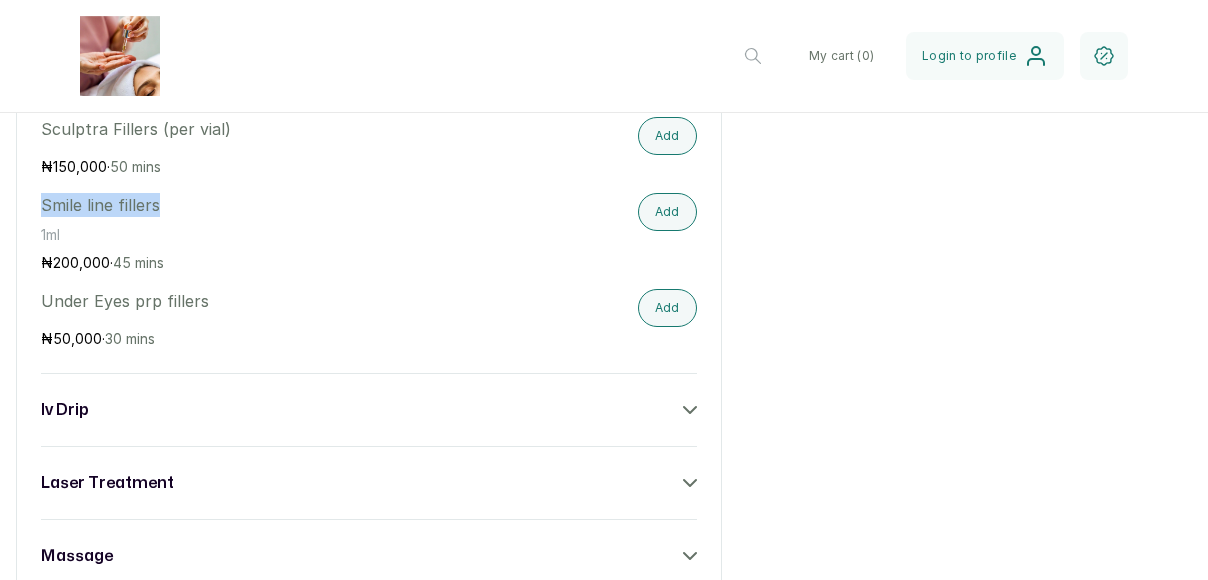 scroll, scrollTop: 1630, scrollLeft: 0, axis: vertical 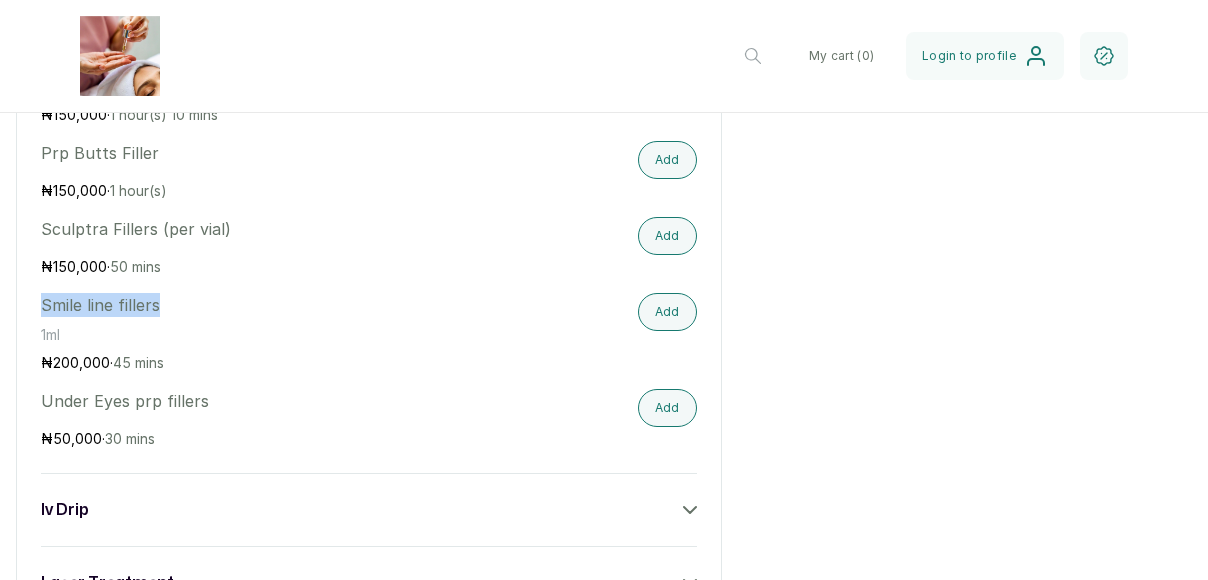 copy on "Smile line fillers" 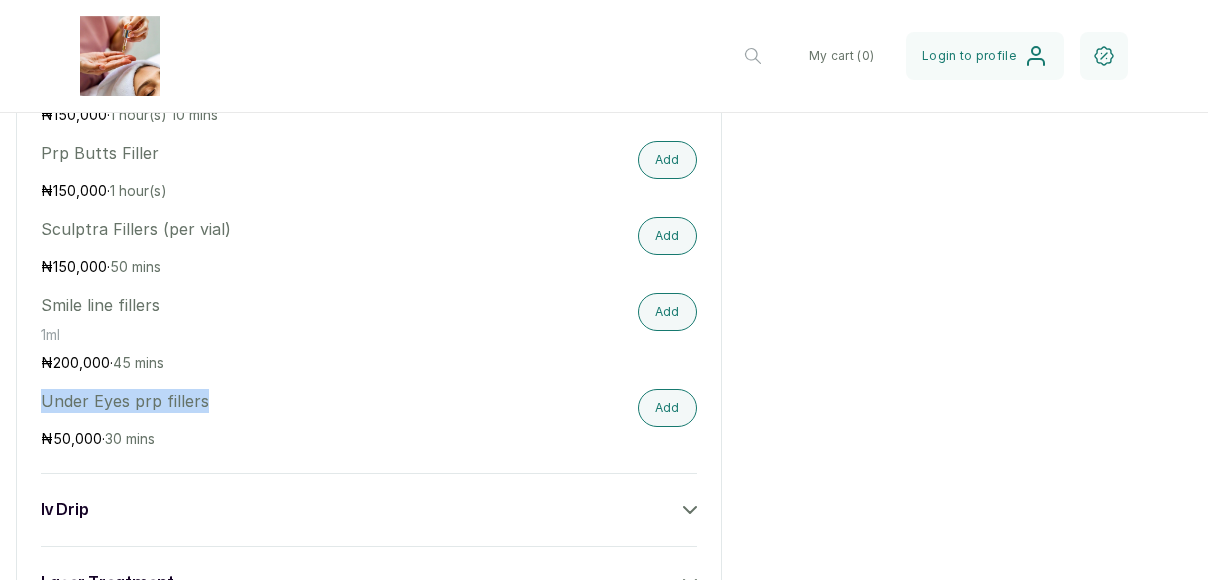 drag, startPoint x: 202, startPoint y: 402, endPoint x: 15, endPoint y: 402, distance: 187 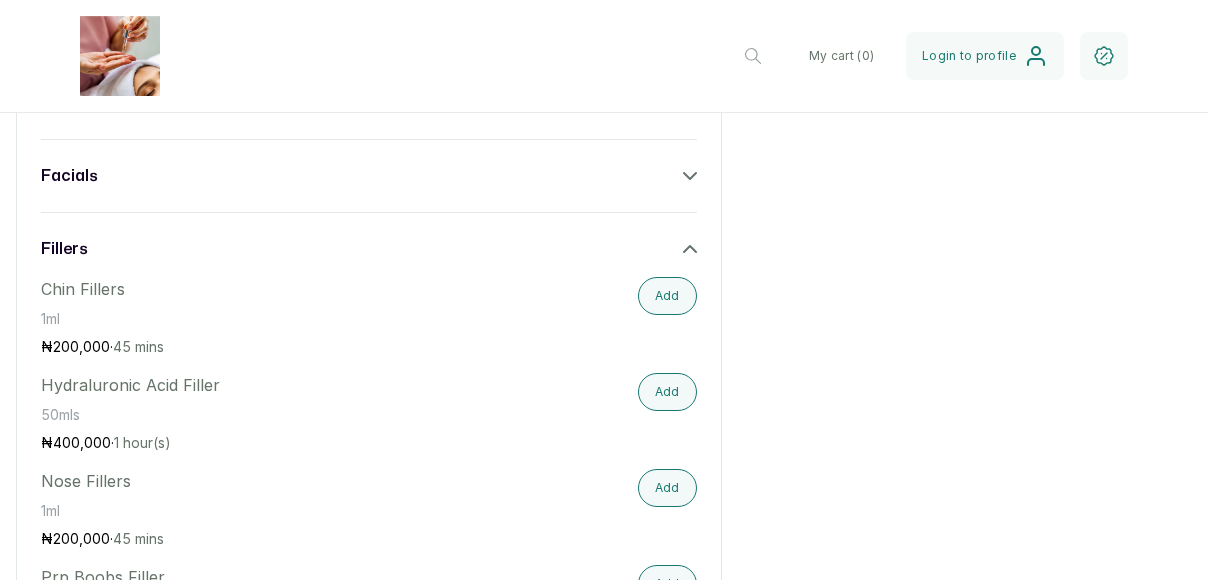 scroll, scrollTop: 1030, scrollLeft: 0, axis: vertical 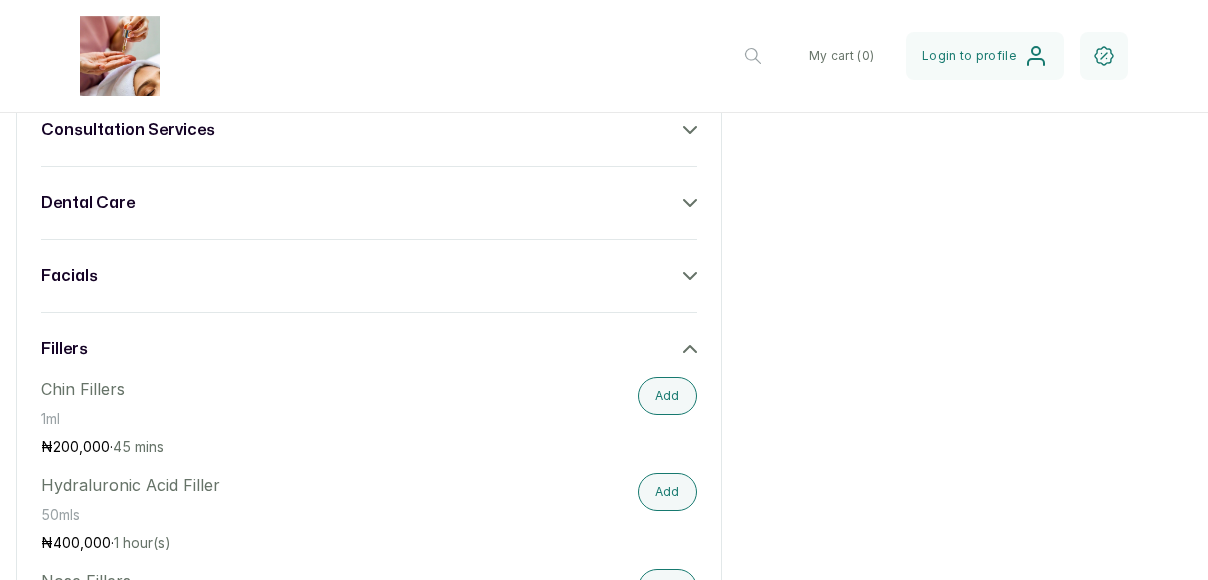 click 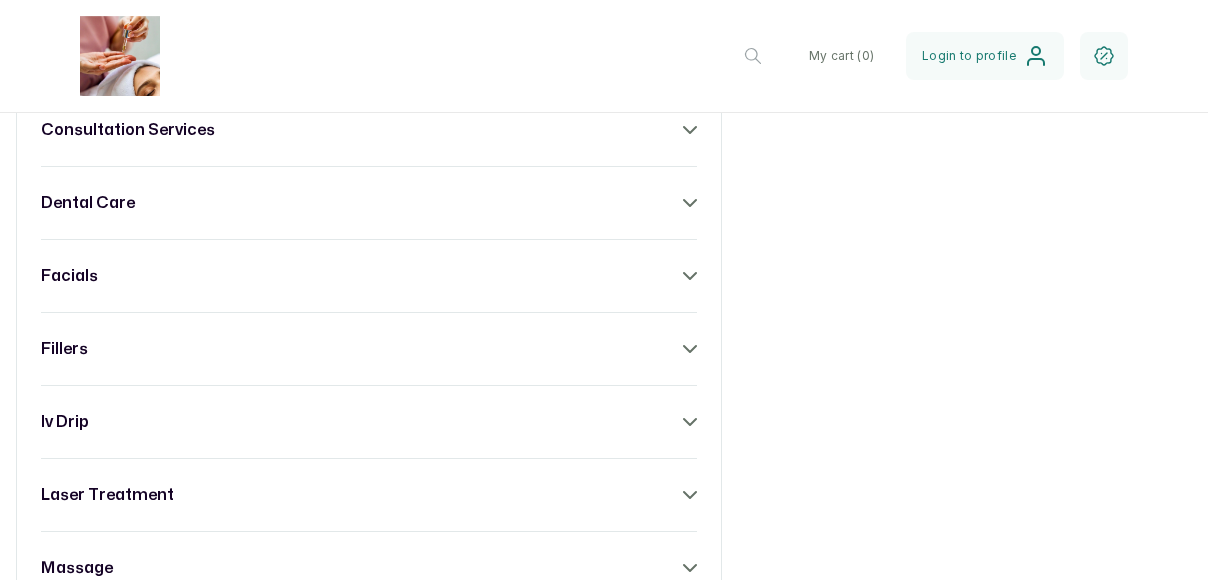 click on "dental care" at bounding box center [369, 203] 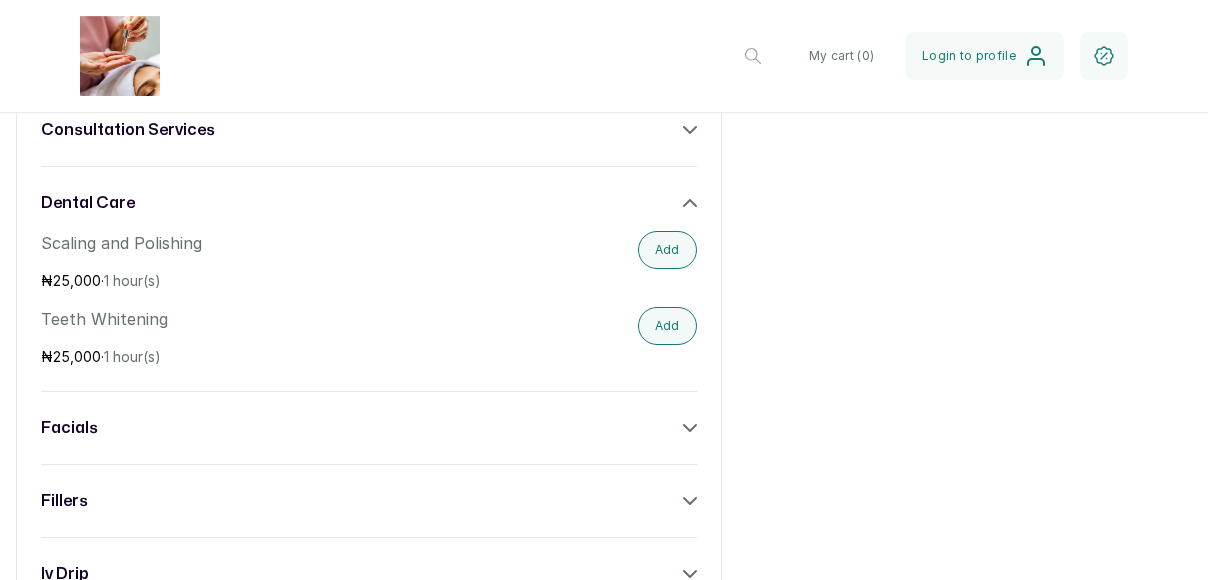click 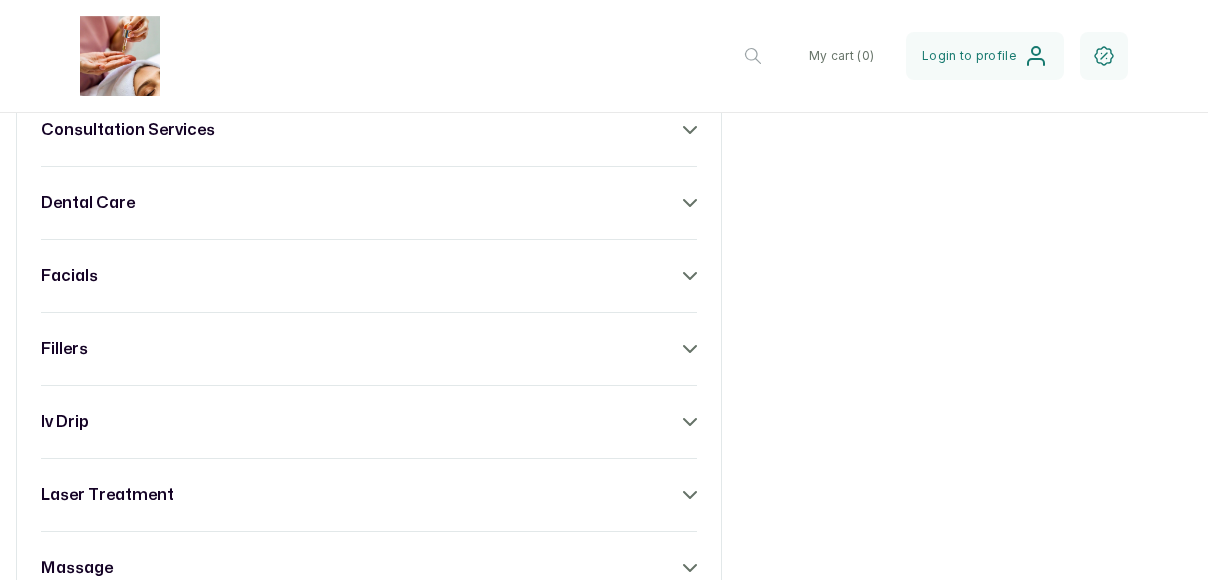 click 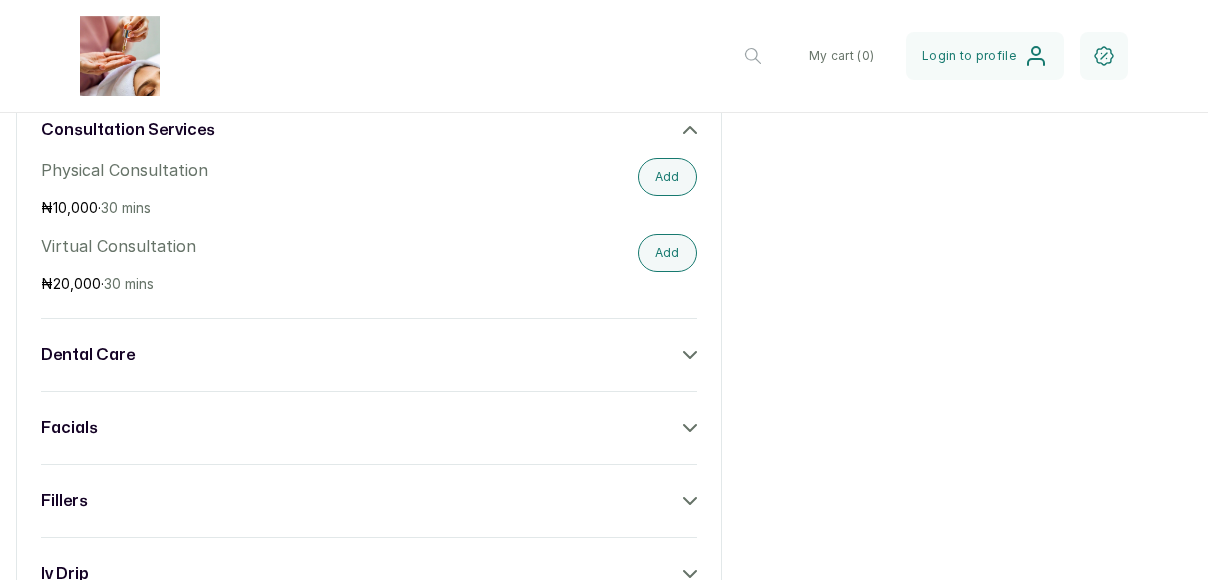 click 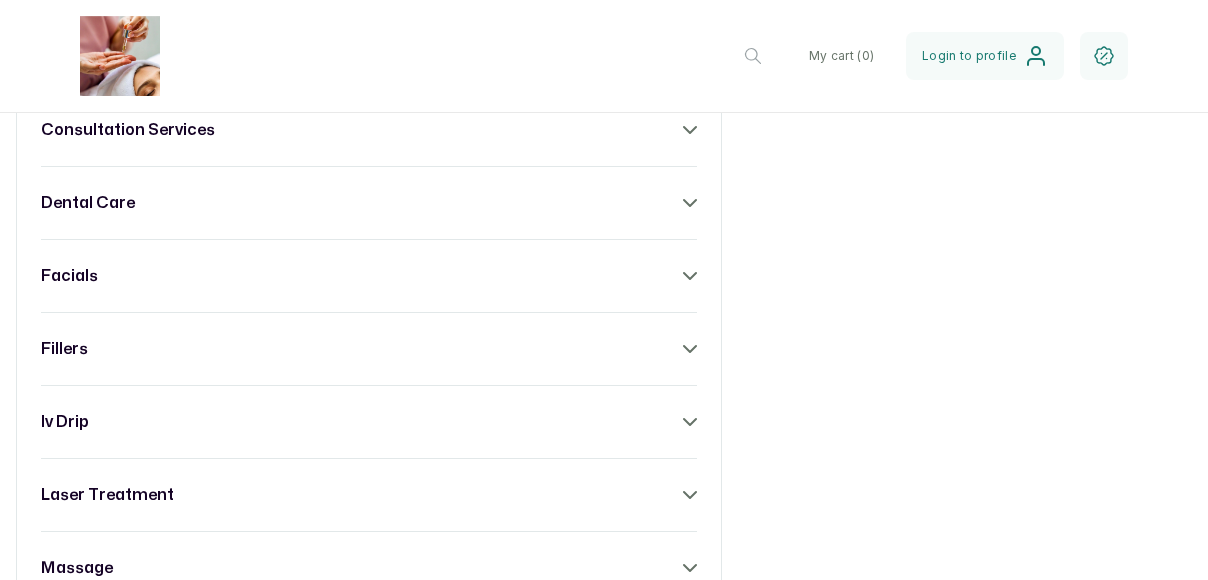 click 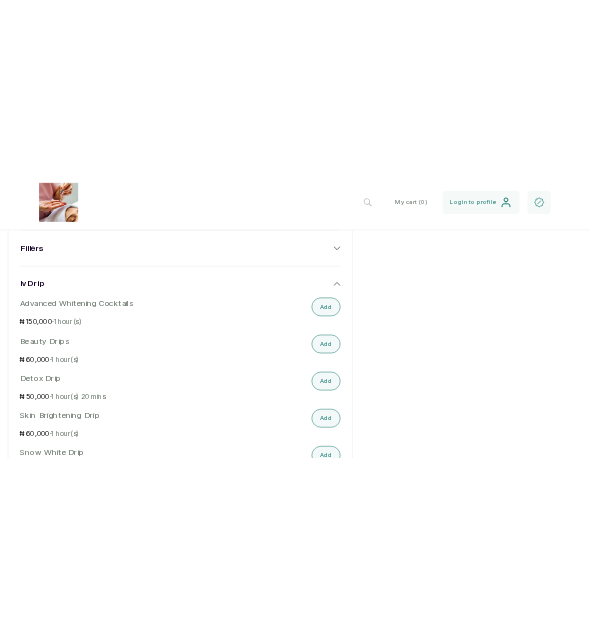 scroll, scrollTop: 1130, scrollLeft: 0, axis: vertical 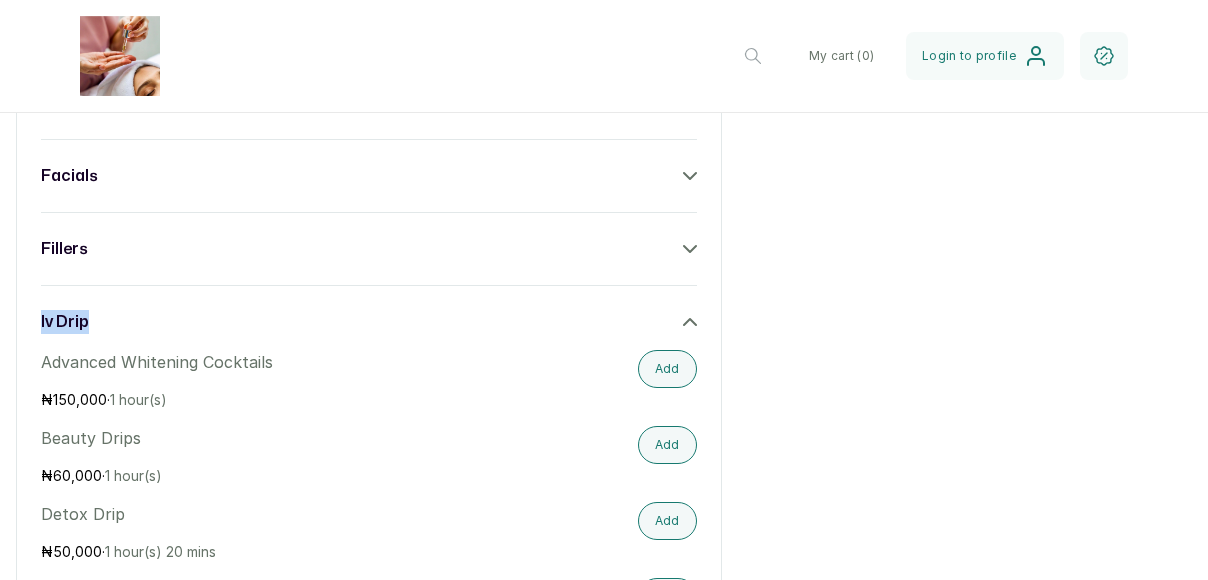 drag, startPoint x: 92, startPoint y: 317, endPoint x: 10, endPoint y: 311, distance: 82.219215 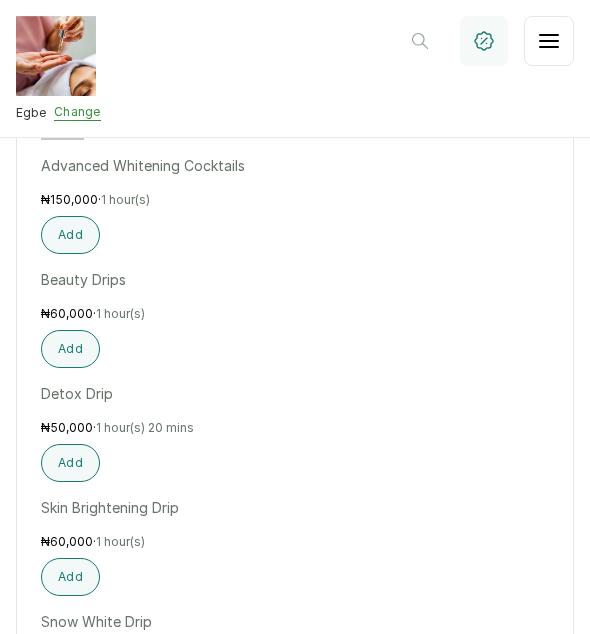 scroll, scrollTop: 1230, scrollLeft: 0, axis: vertical 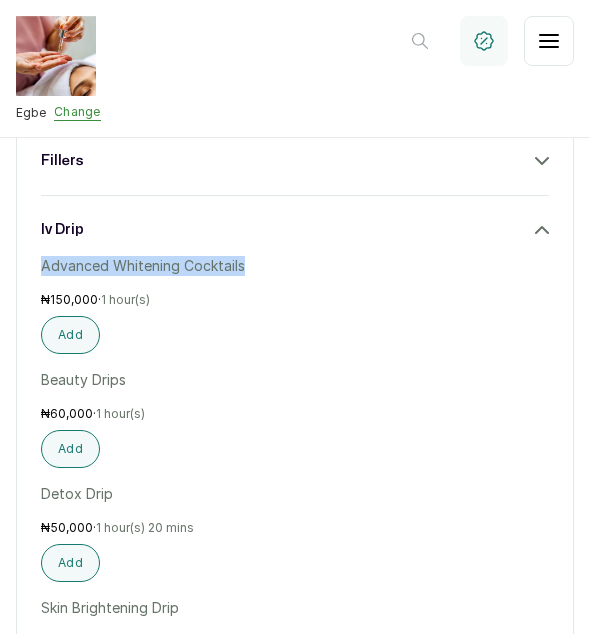 drag, startPoint x: 242, startPoint y: 247, endPoint x: -42, endPoint y: 255, distance: 284.11264 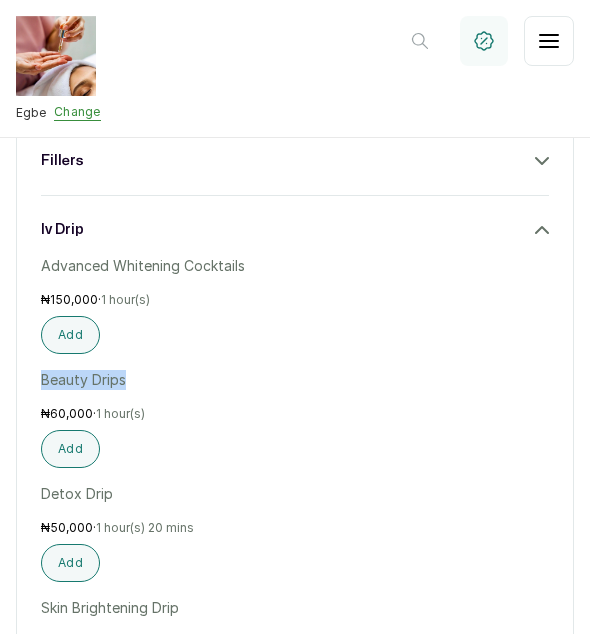 drag, startPoint x: 123, startPoint y: 362, endPoint x: -44, endPoint y: 361, distance: 167.00299 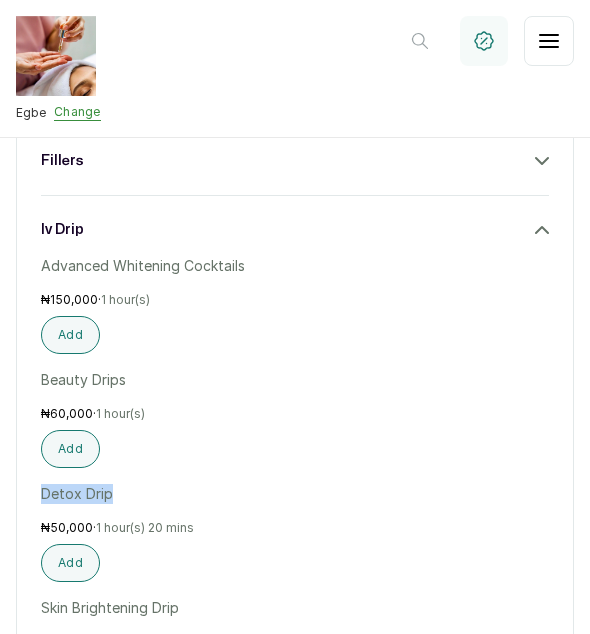 drag, startPoint x: 108, startPoint y: 477, endPoint x: 24, endPoint y: 475, distance: 84.0238 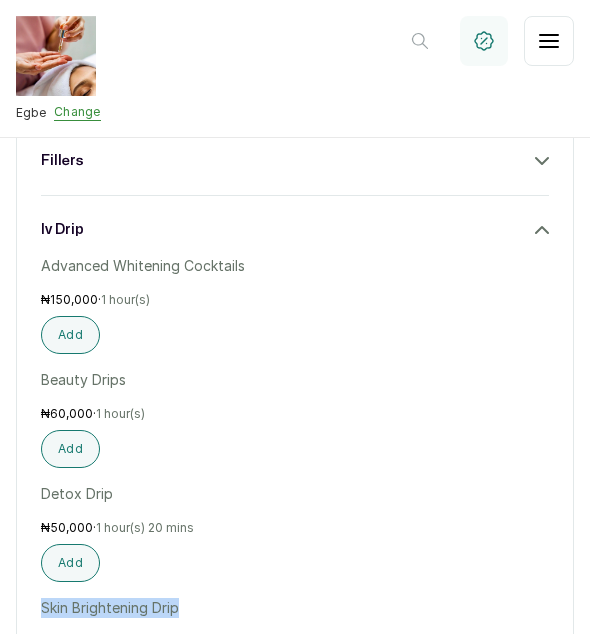 drag, startPoint x: 179, startPoint y: 588, endPoint x: -20, endPoint y: 591, distance: 199.02261 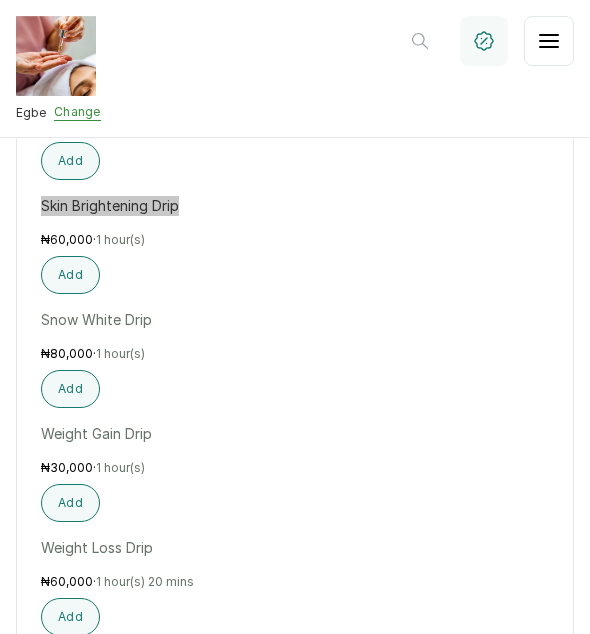 scroll, scrollTop: 1730, scrollLeft: 0, axis: vertical 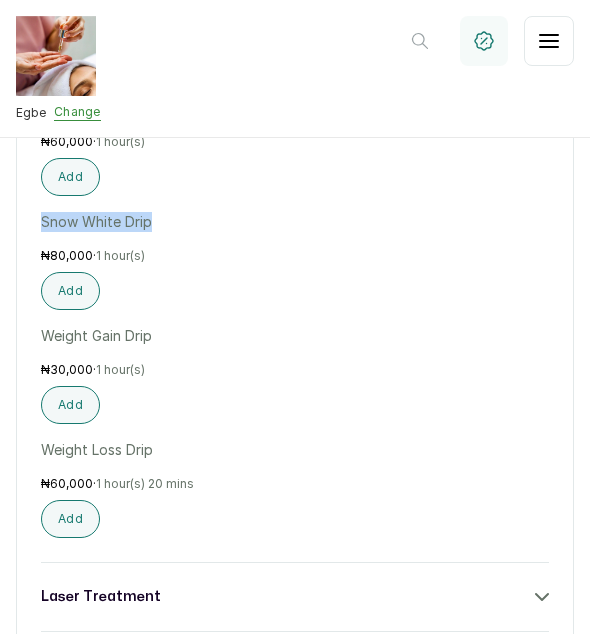 drag, startPoint x: 149, startPoint y: 197, endPoint x: 8, endPoint y: 197, distance: 141 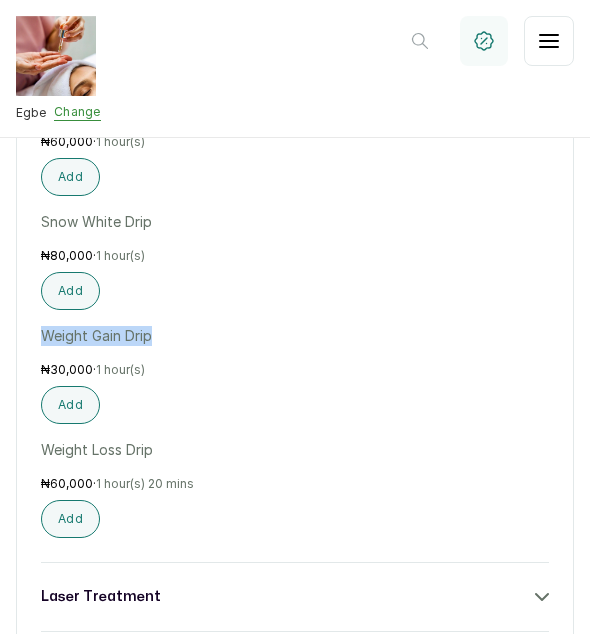 drag, startPoint x: 150, startPoint y: 311, endPoint x: -34, endPoint y: 311, distance: 184 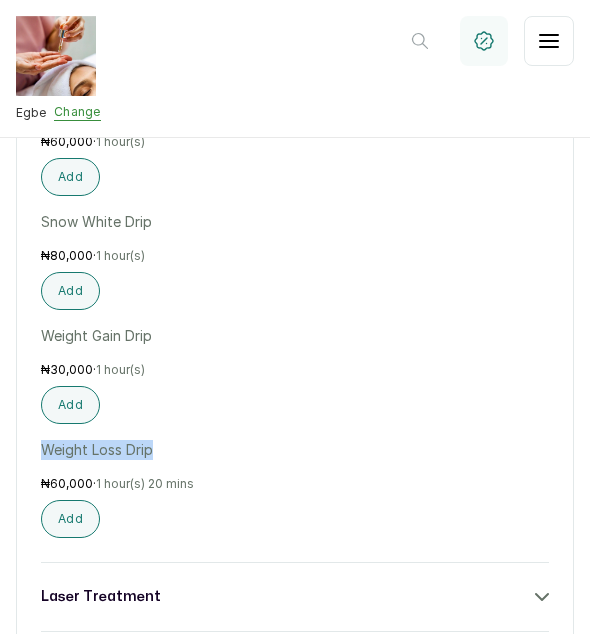 drag, startPoint x: 150, startPoint y: 426, endPoint x: -50, endPoint y: 427, distance: 200.0025 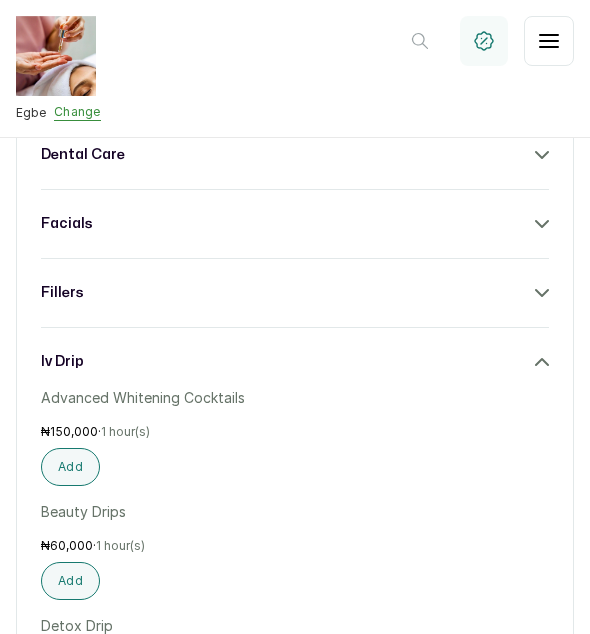 scroll, scrollTop: 1030, scrollLeft: 0, axis: vertical 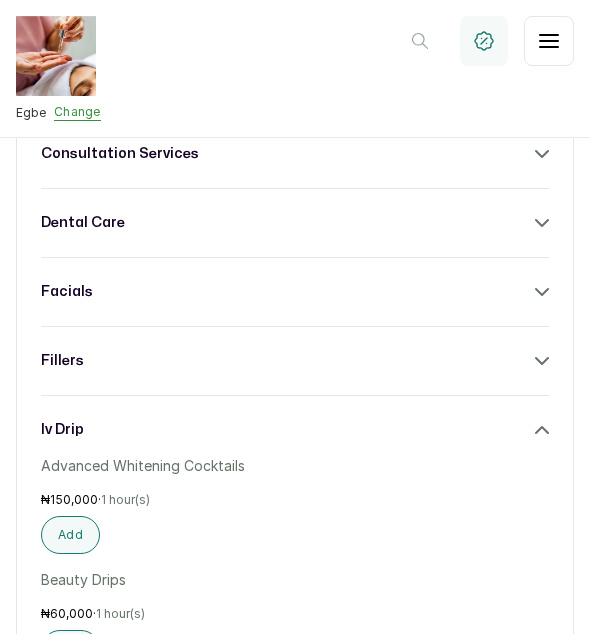 click 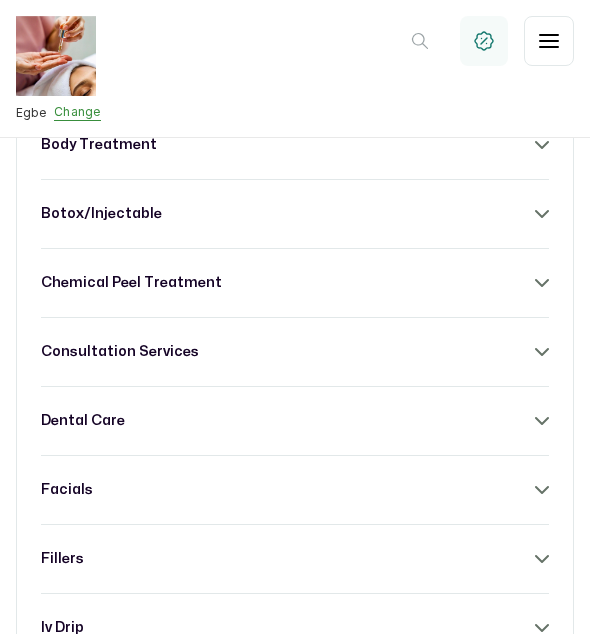 scroll, scrollTop: 830, scrollLeft: 0, axis: vertical 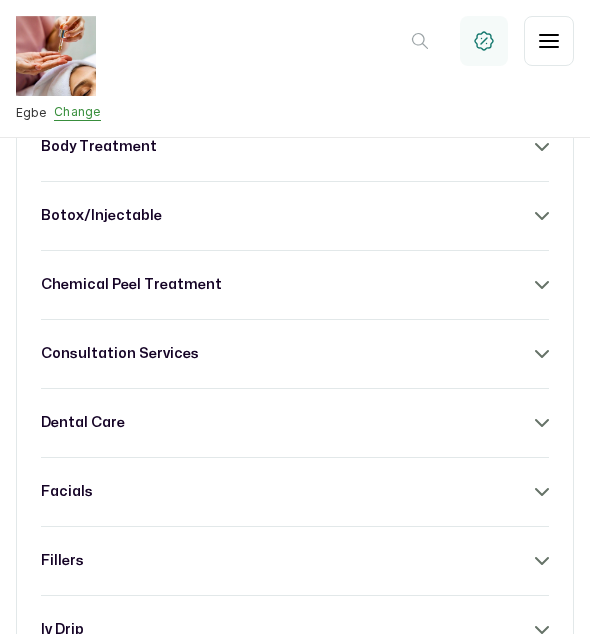 click 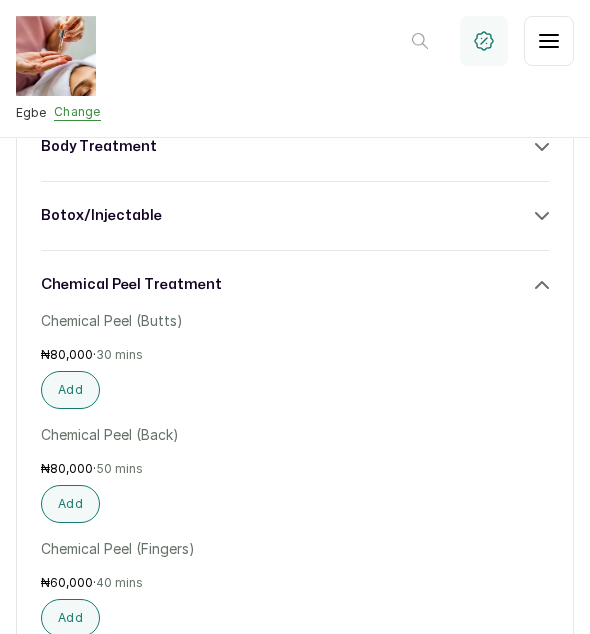 click 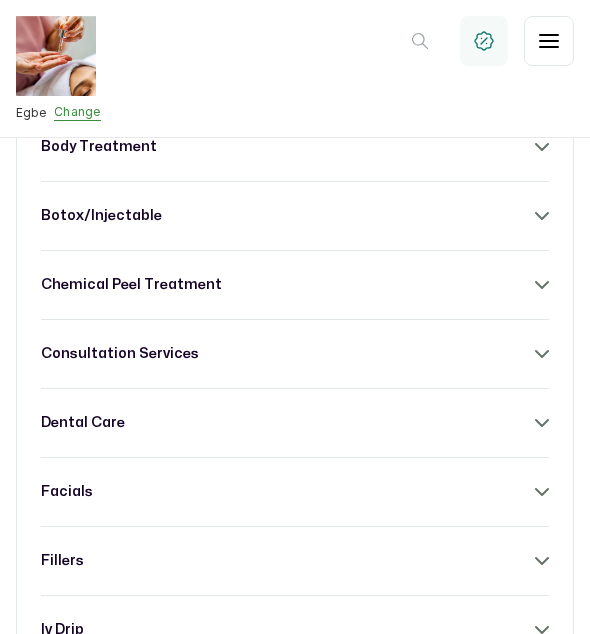 click 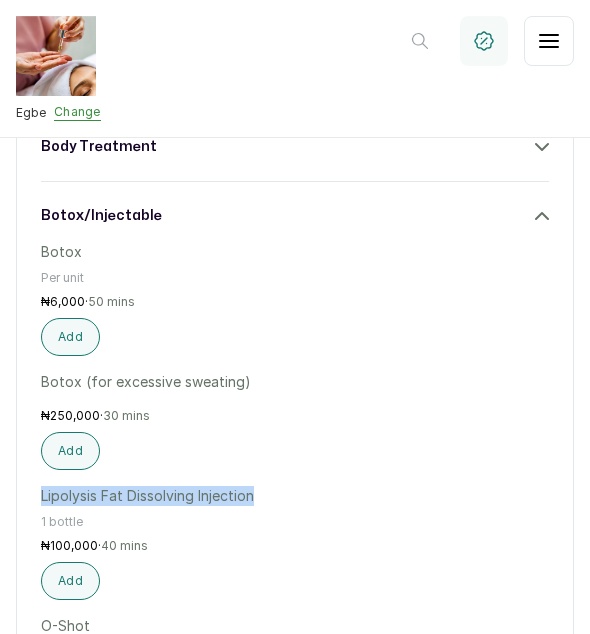 drag, startPoint x: 253, startPoint y: 476, endPoint x: -14, endPoint y: 486, distance: 267.1872 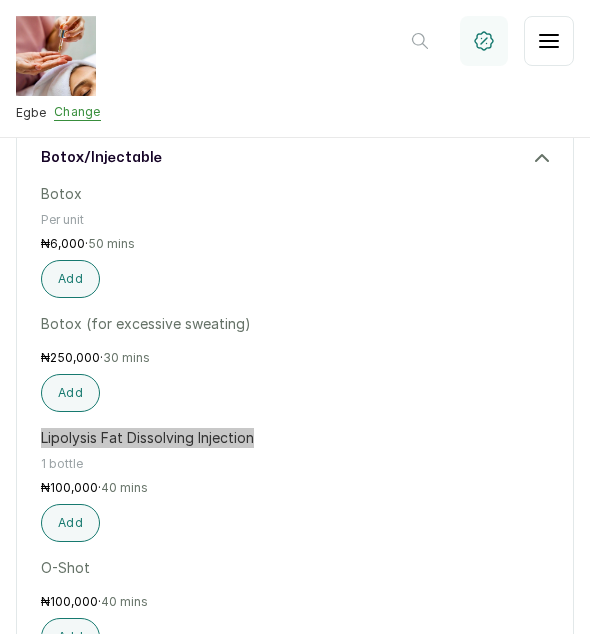scroll, scrollTop: 1030, scrollLeft: 0, axis: vertical 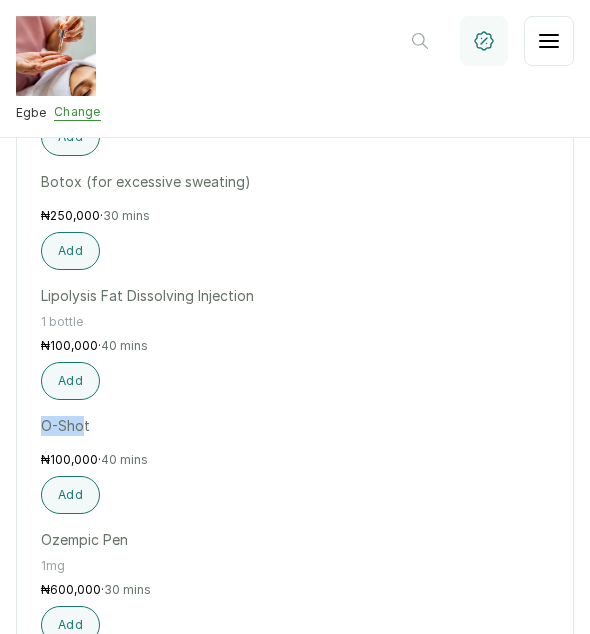 drag, startPoint x: 84, startPoint y: 407, endPoint x: 20, endPoint y: 407, distance: 64 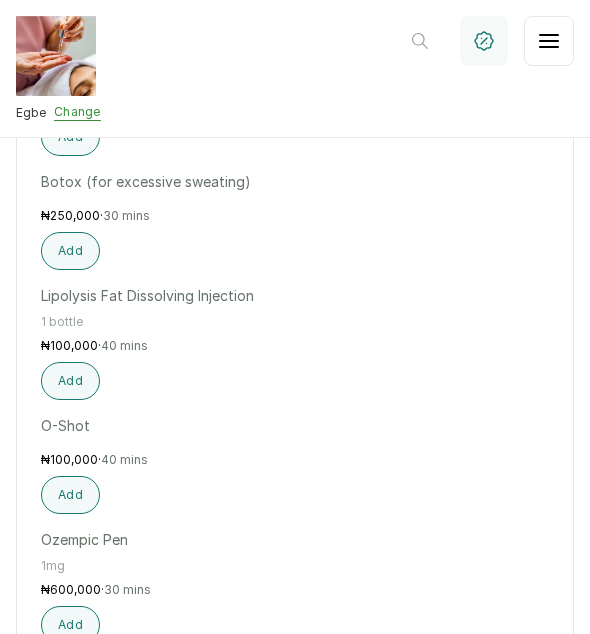 drag, startPoint x: 20, startPoint y: 407, endPoint x: 88, endPoint y: 405, distance: 68.0294 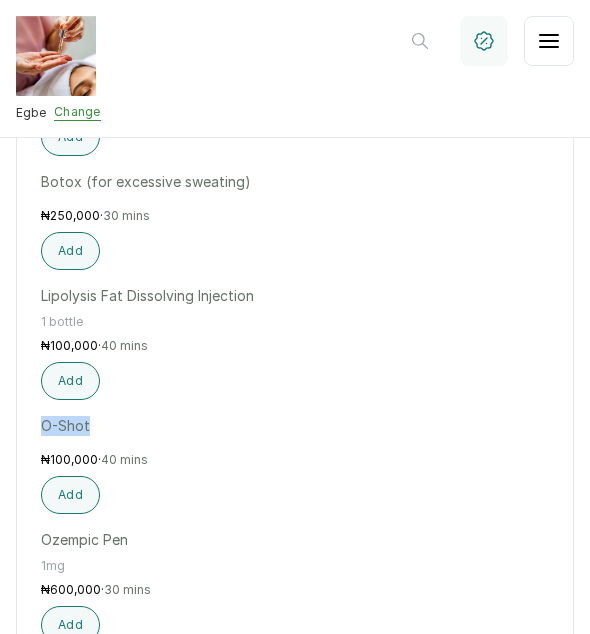 drag, startPoint x: 88, startPoint y: 404, endPoint x: 13, endPoint y: 405, distance: 75.00667 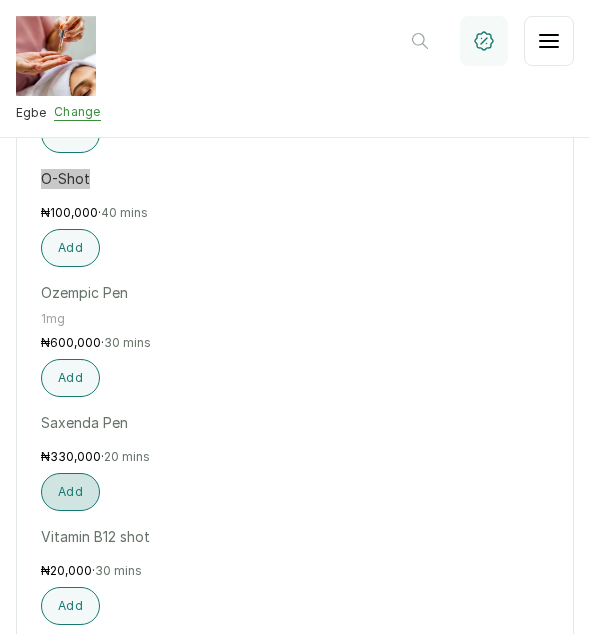 scroll, scrollTop: 1330, scrollLeft: 0, axis: vertical 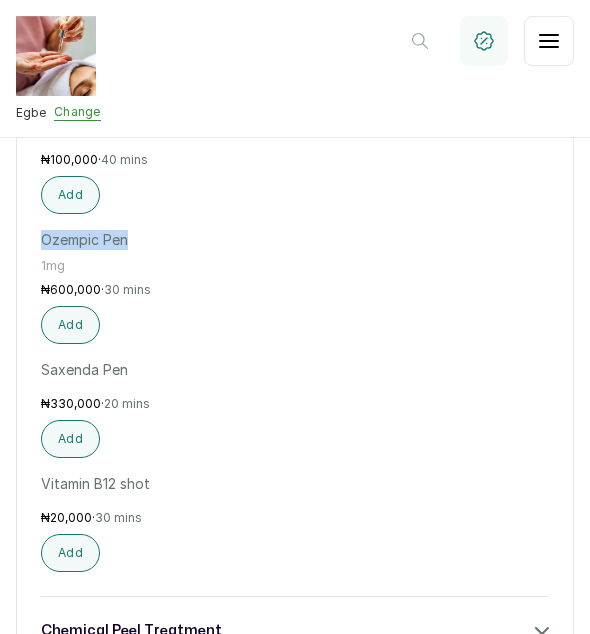 drag, startPoint x: 126, startPoint y: 218, endPoint x: 9, endPoint y: 226, distance: 117.273186 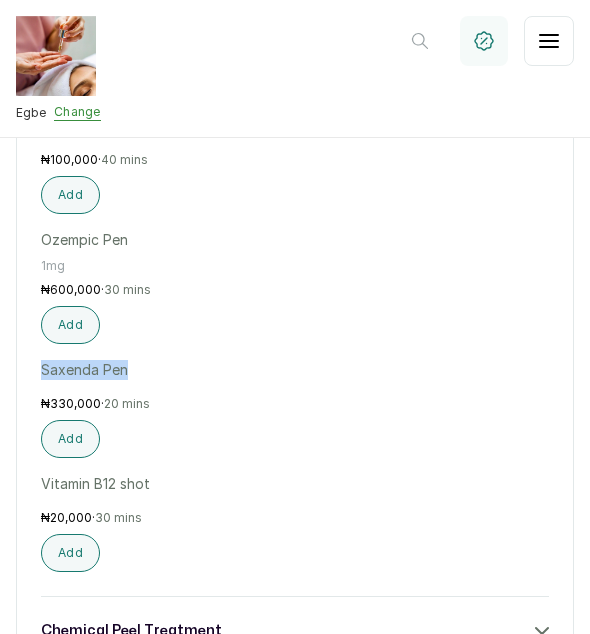drag, startPoint x: 123, startPoint y: 352, endPoint x: -19, endPoint y: 353, distance: 142.00352 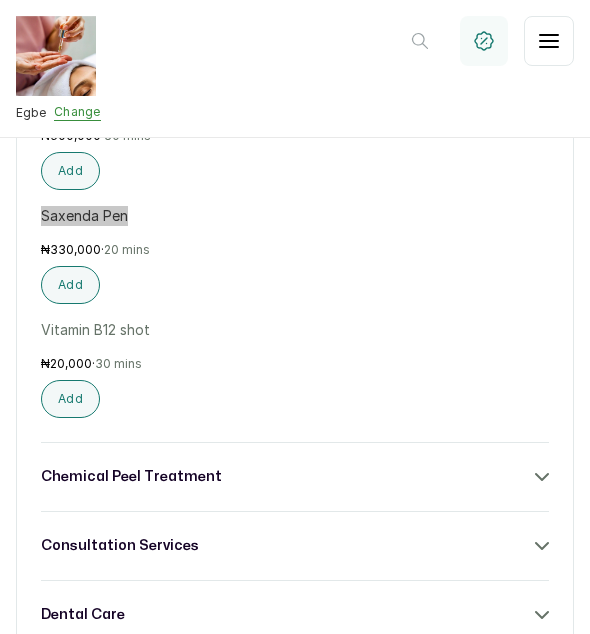 scroll, scrollTop: 1530, scrollLeft: 0, axis: vertical 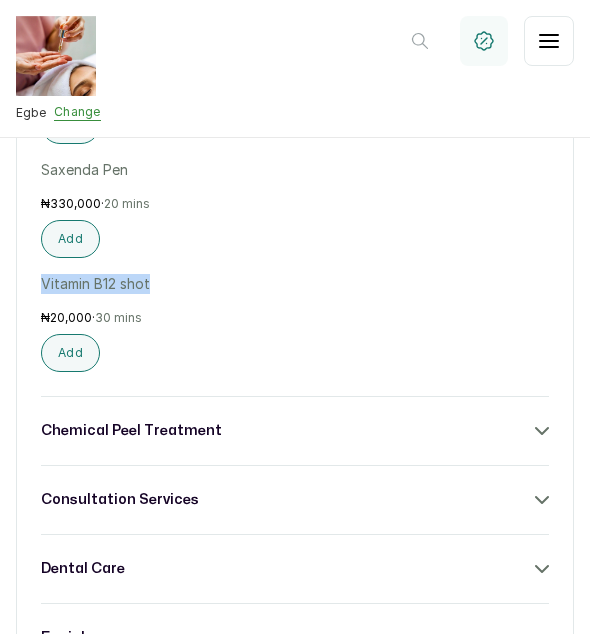 drag, startPoint x: 148, startPoint y: 263, endPoint x: -6, endPoint y: 267, distance: 154.05194 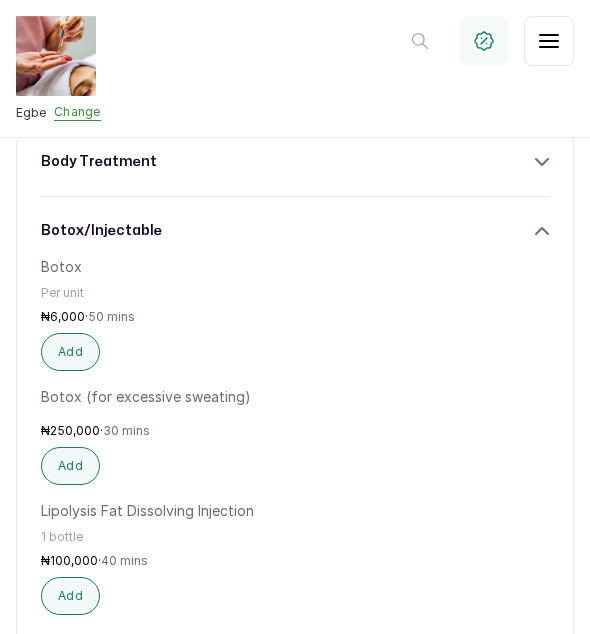 scroll, scrollTop: 730, scrollLeft: 0, axis: vertical 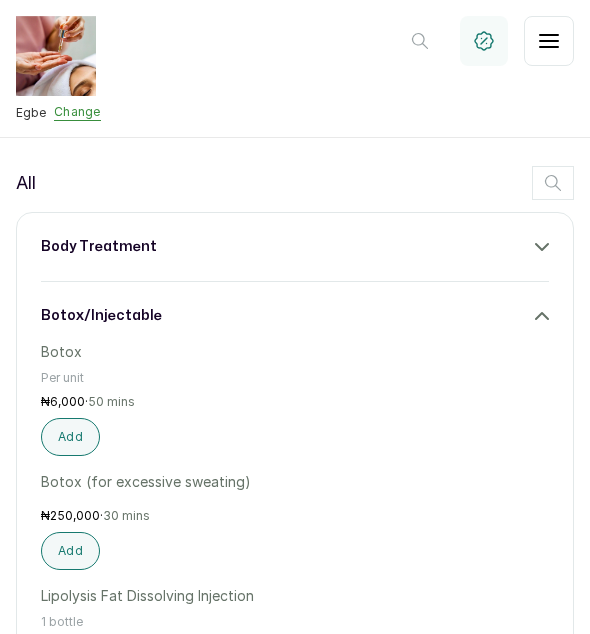 click 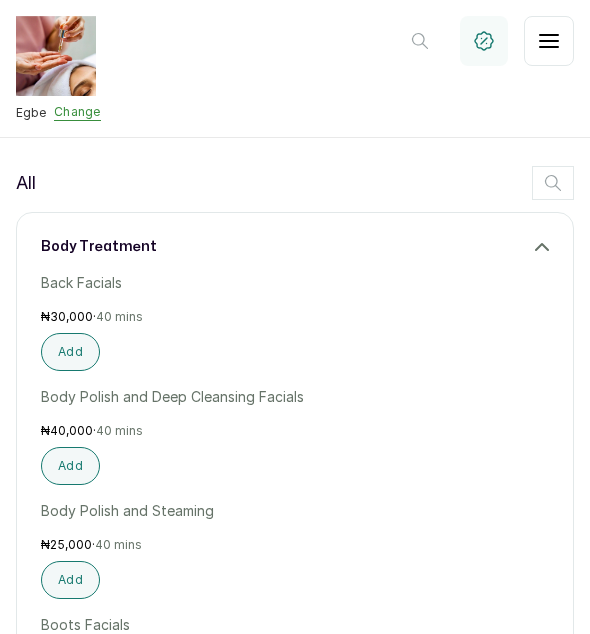 click 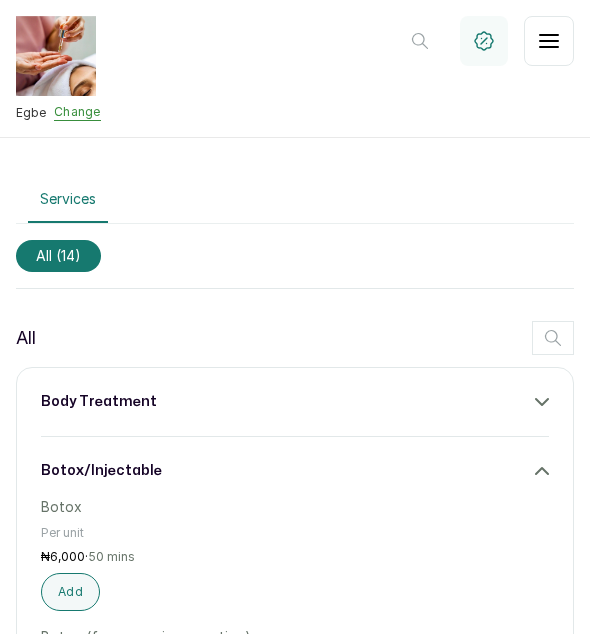scroll, scrollTop: 530, scrollLeft: 0, axis: vertical 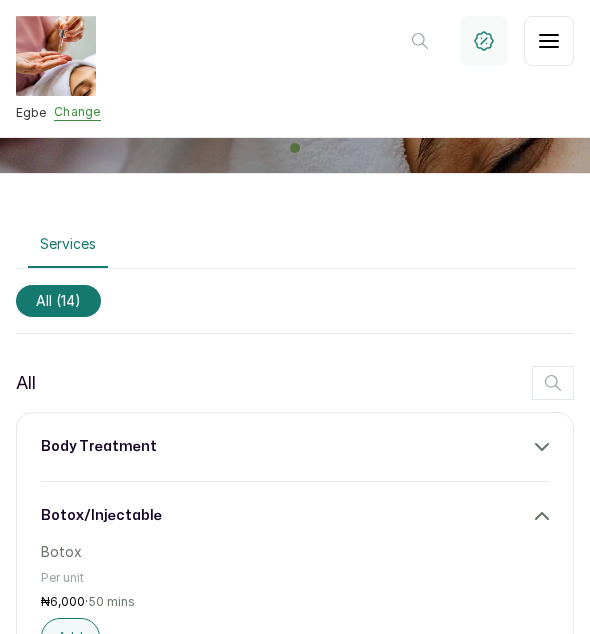 click 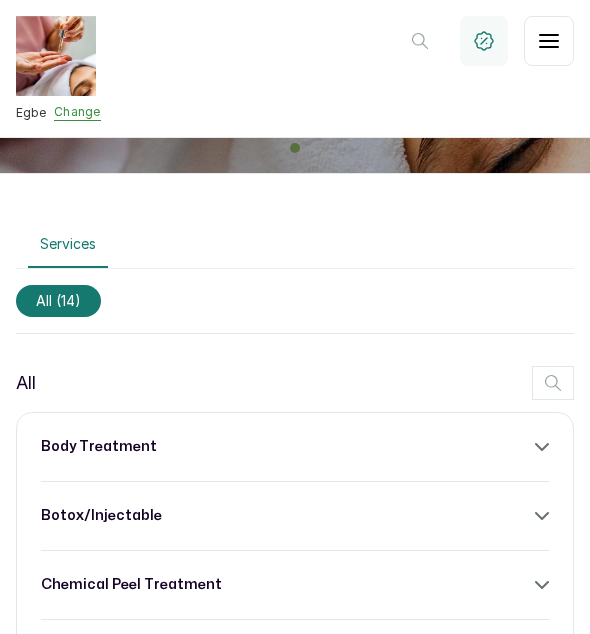 click 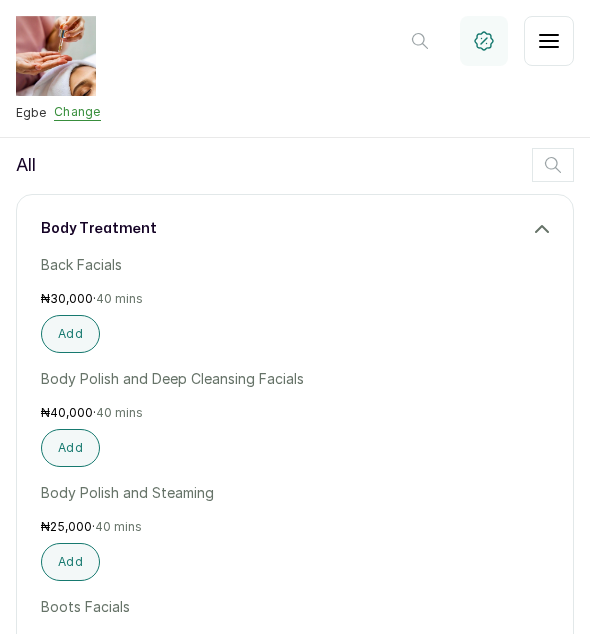 scroll, scrollTop: 730, scrollLeft: 0, axis: vertical 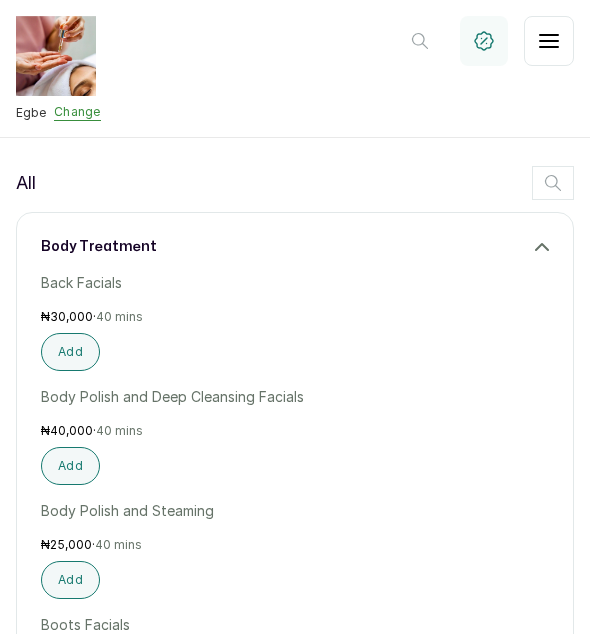 click 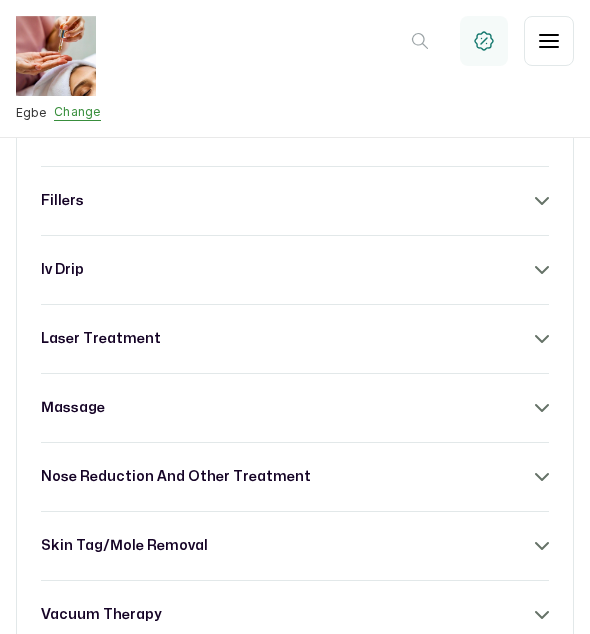 scroll, scrollTop: 1230, scrollLeft: 0, axis: vertical 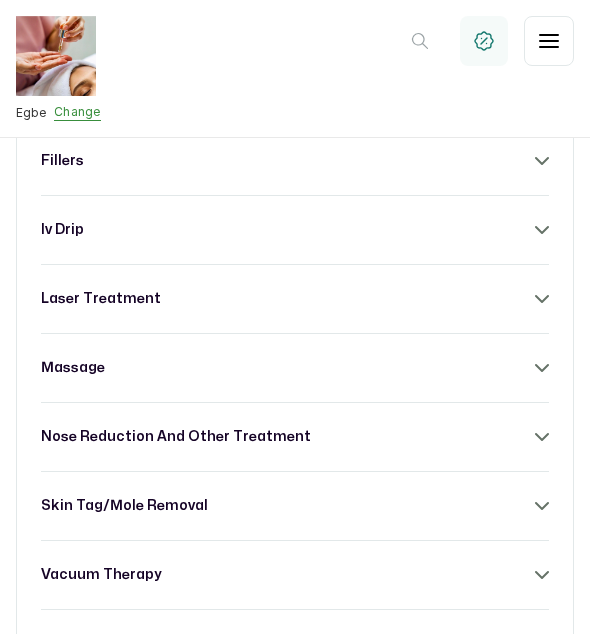 click 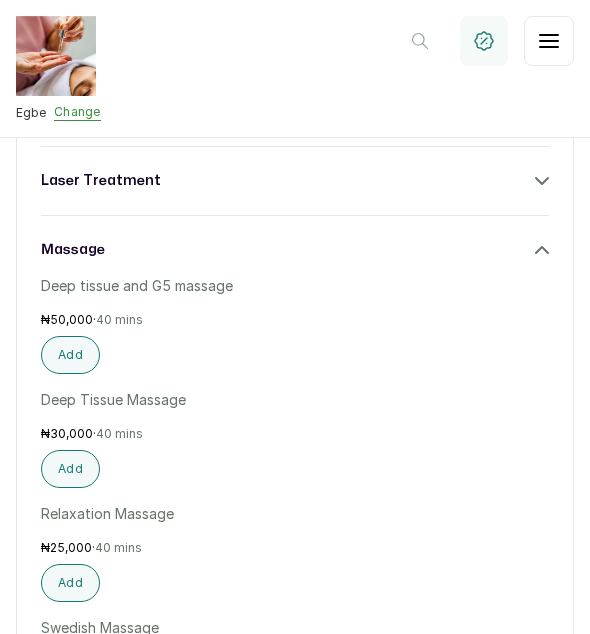 scroll, scrollTop: 1230, scrollLeft: 0, axis: vertical 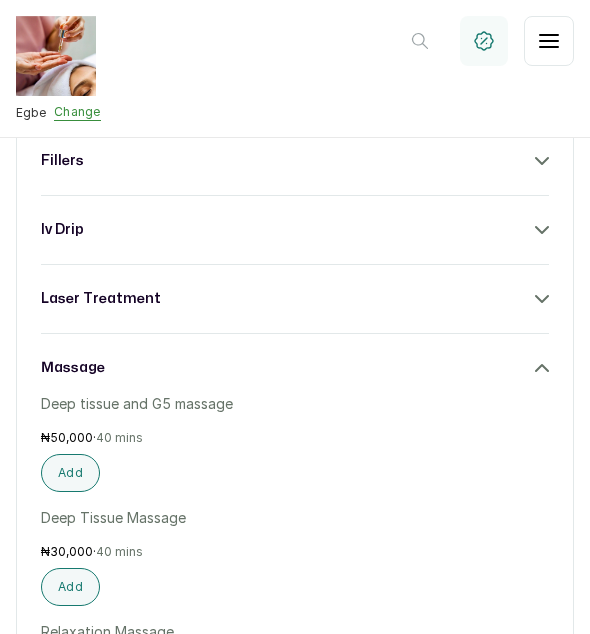 click 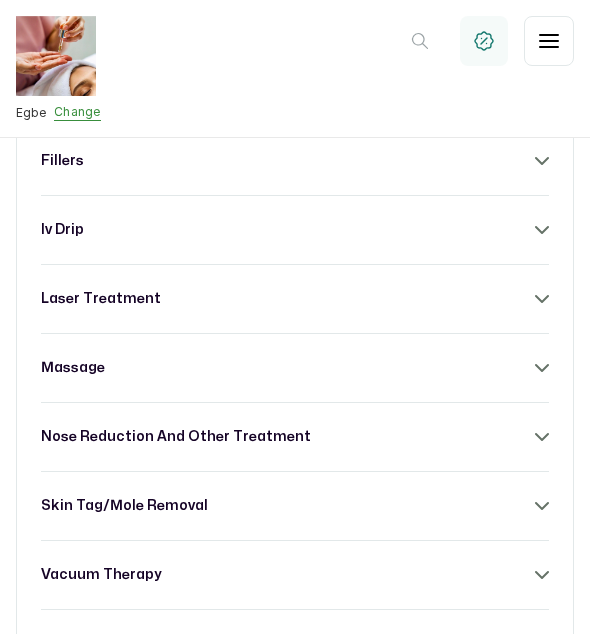 click 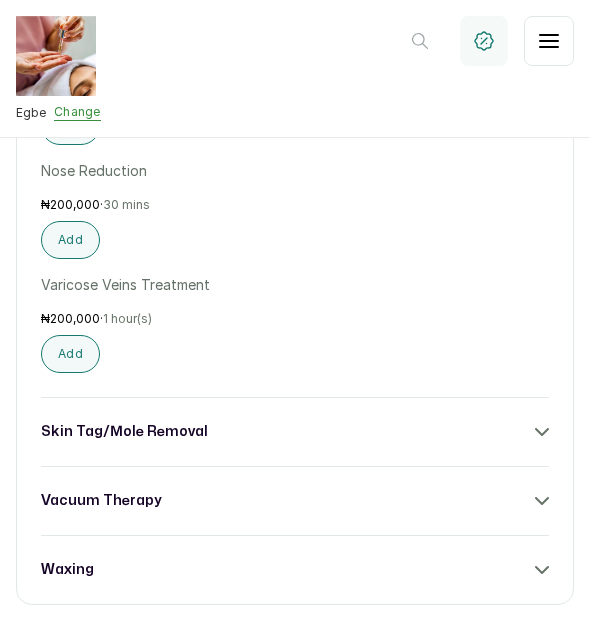 scroll, scrollTop: 2330, scrollLeft: 0, axis: vertical 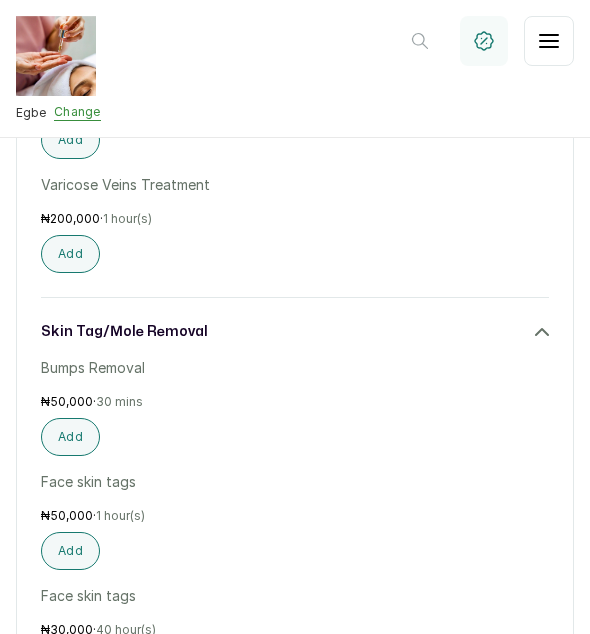 click 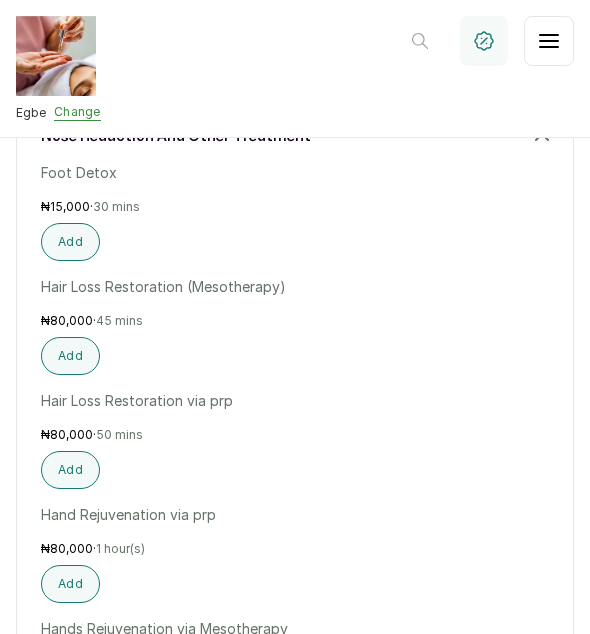 scroll, scrollTop: 1330, scrollLeft: 0, axis: vertical 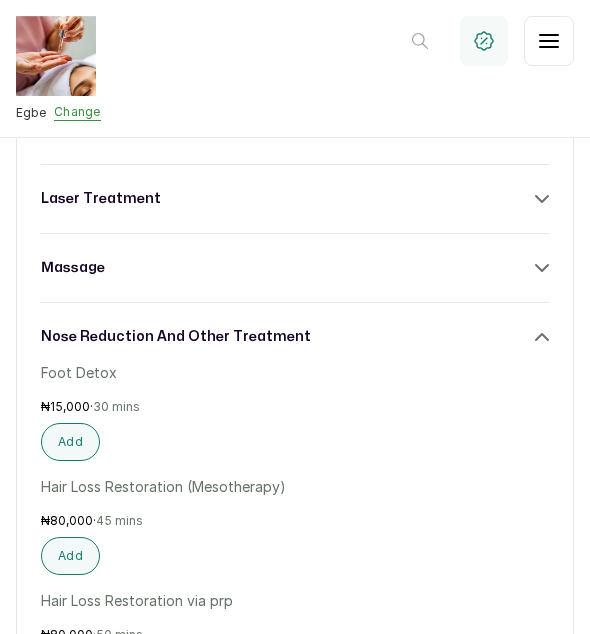 click 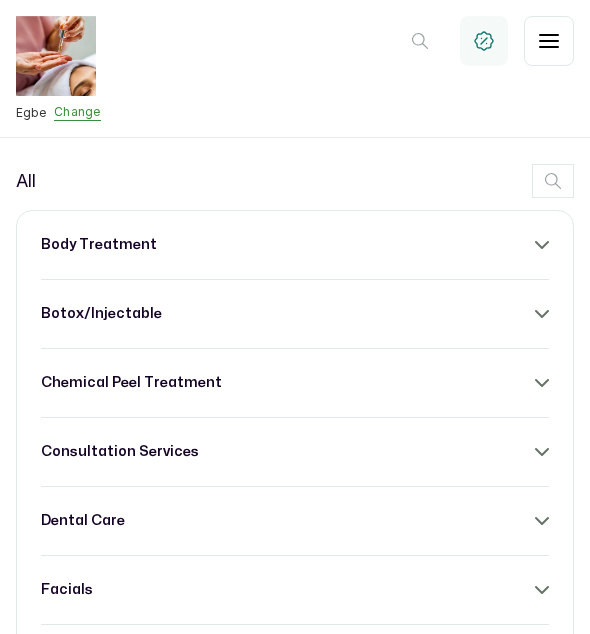 scroll, scrollTop: 730, scrollLeft: 0, axis: vertical 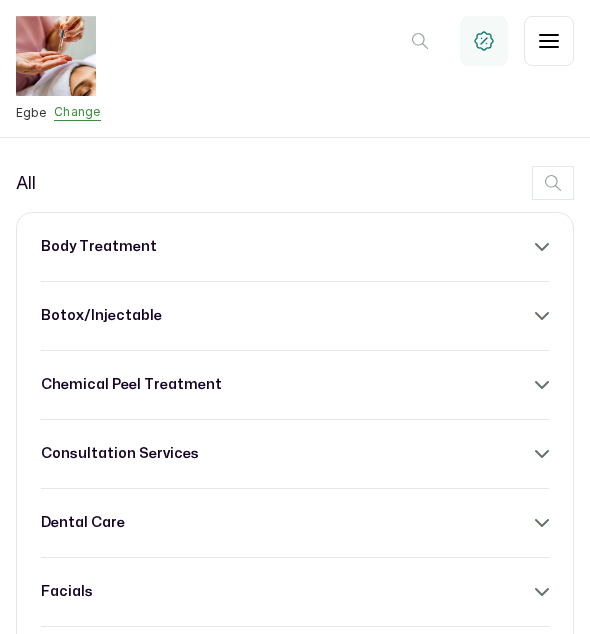 click 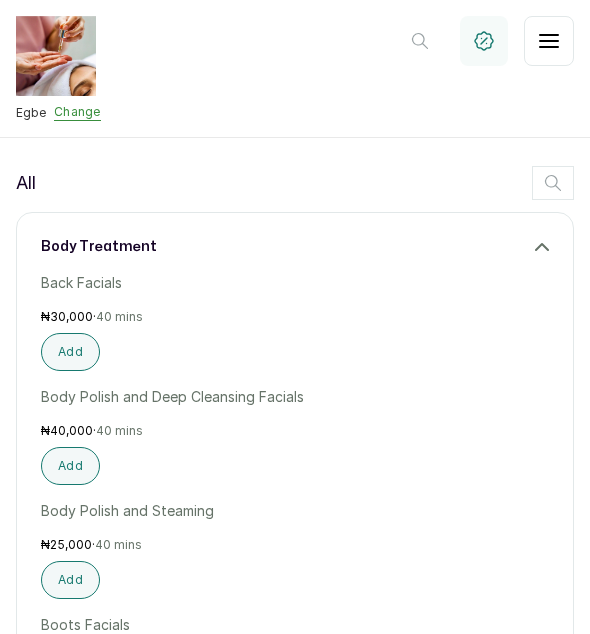 click 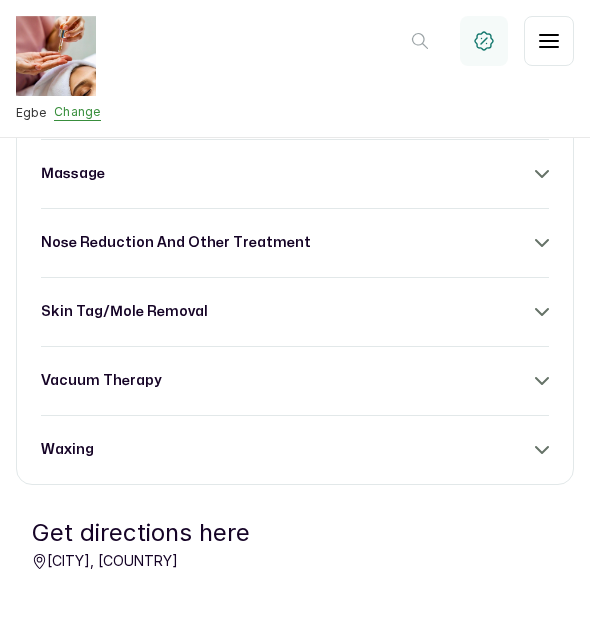 scroll, scrollTop: 1430, scrollLeft: 0, axis: vertical 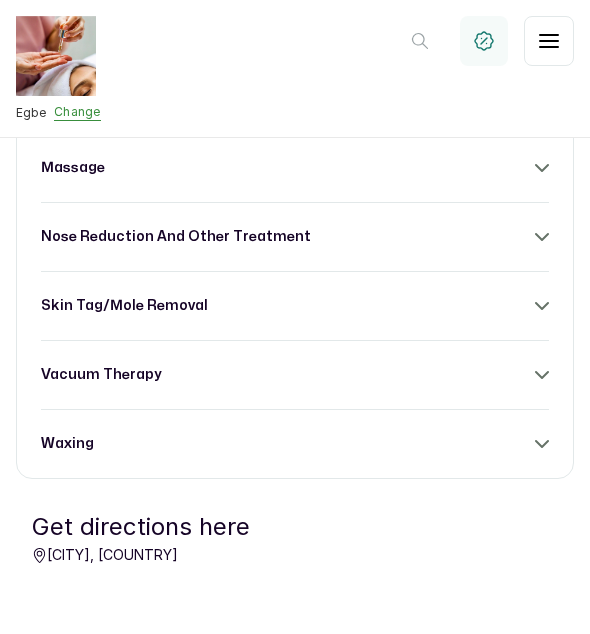 click 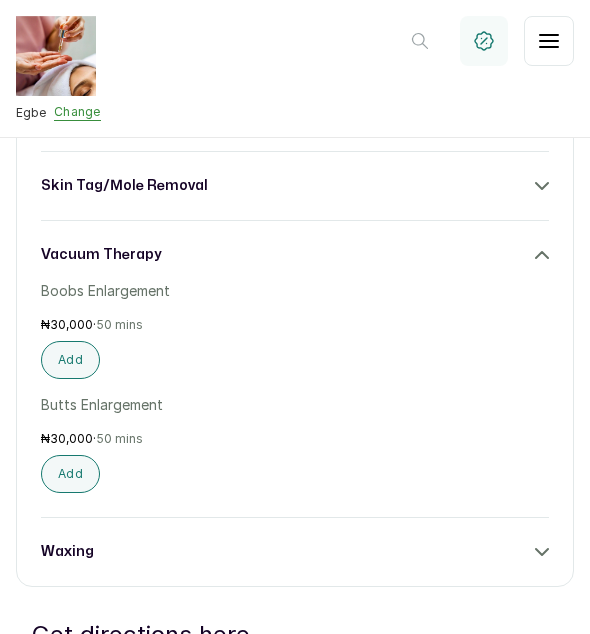 scroll, scrollTop: 1430, scrollLeft: 0, axis: vertical 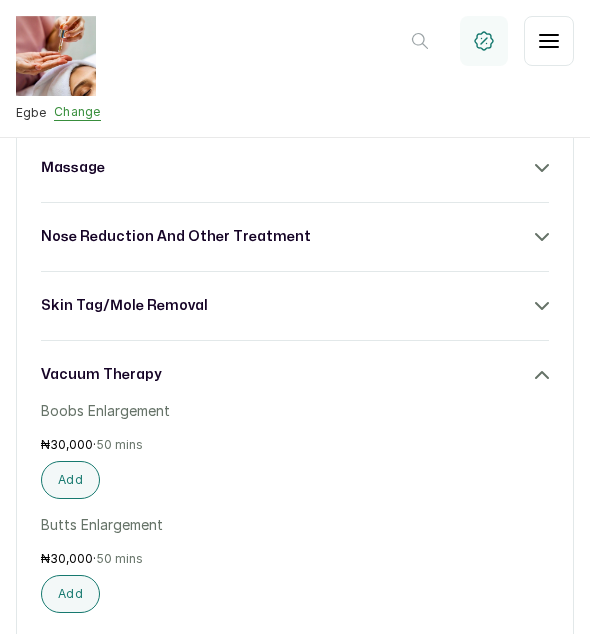 click 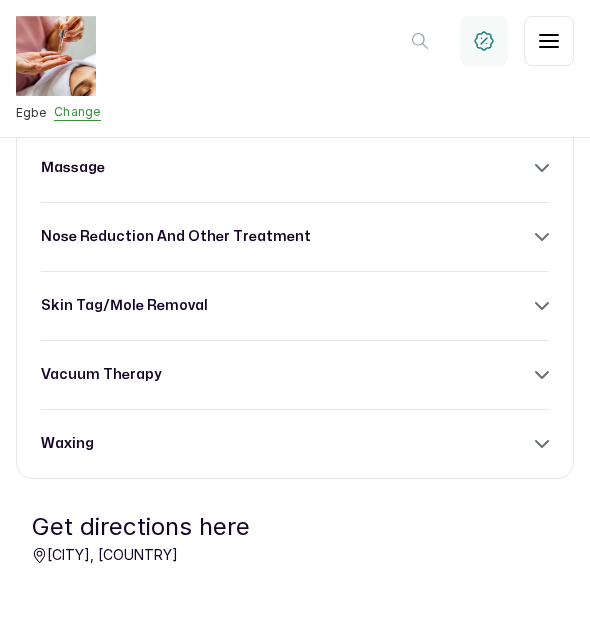 click 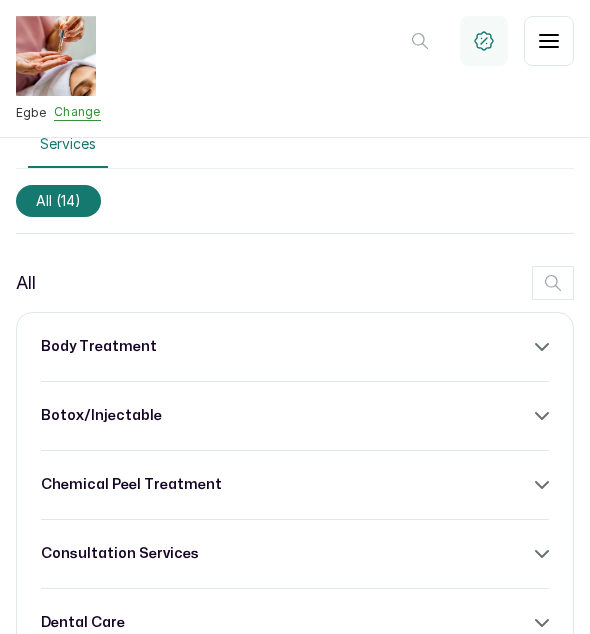 scroll, scrollTop: 730, scrollLeft: 0, axis: vertical 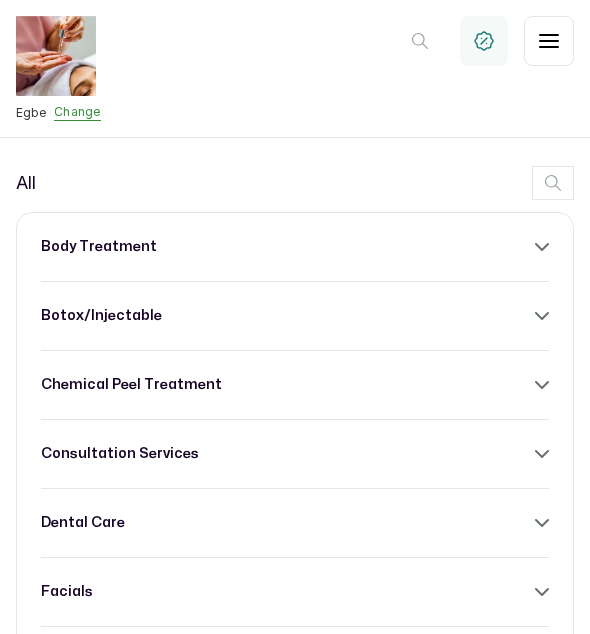 click 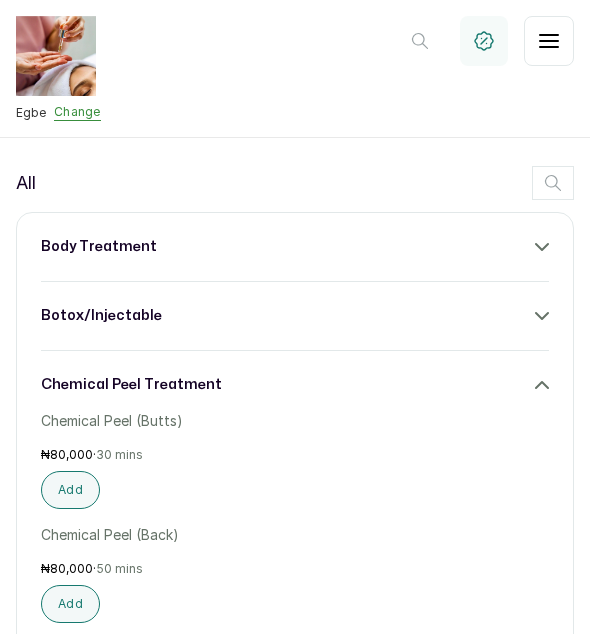 click 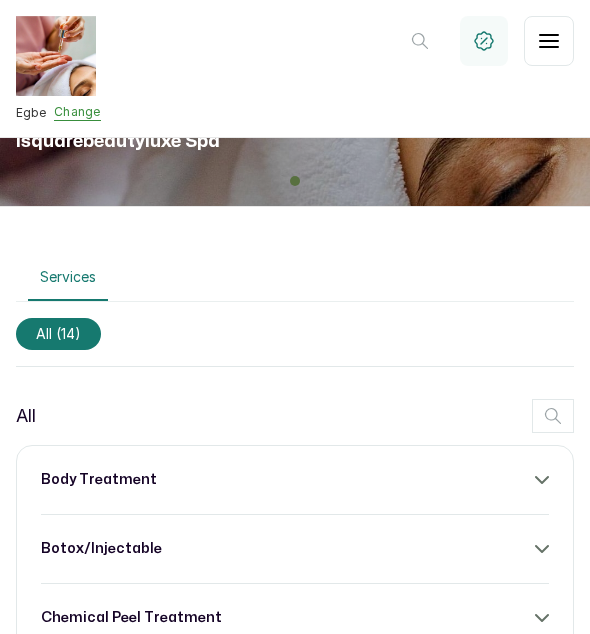 scroll, scrollTop: 500, scrollLeft: 0, axis: vertical 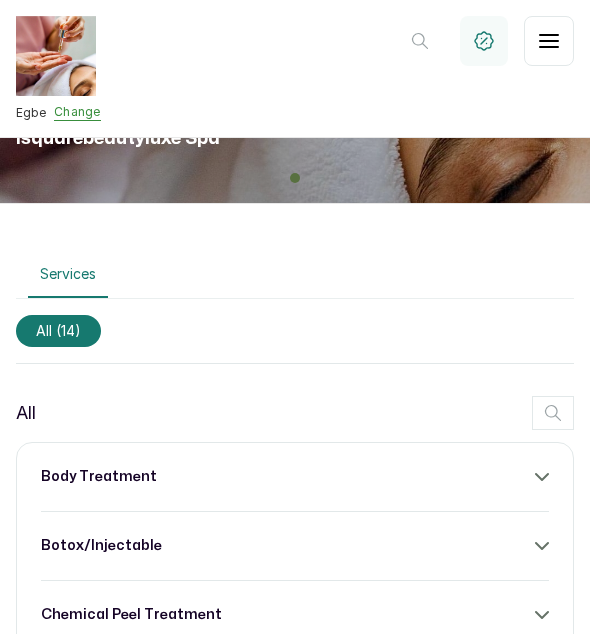 click on "Egbe" at bounding box center (31, 113) 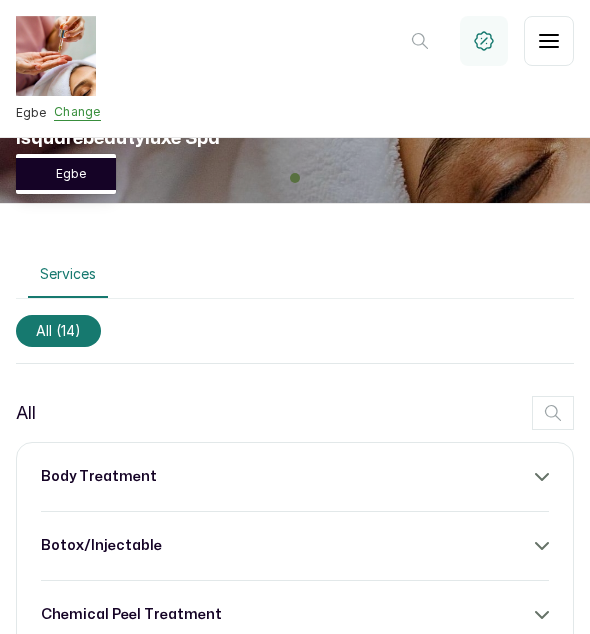 click on "Egbe" at bounding box center (78, 174) 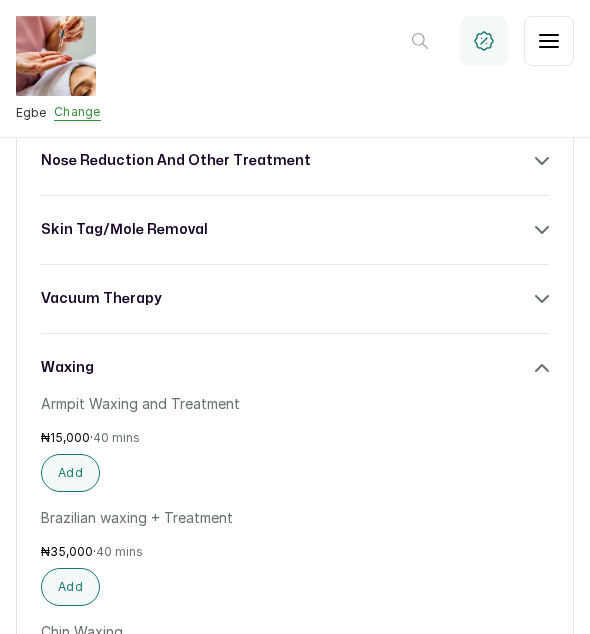 scroll, scrollTop: 1489, scrollLeft: 0, axis: vertical 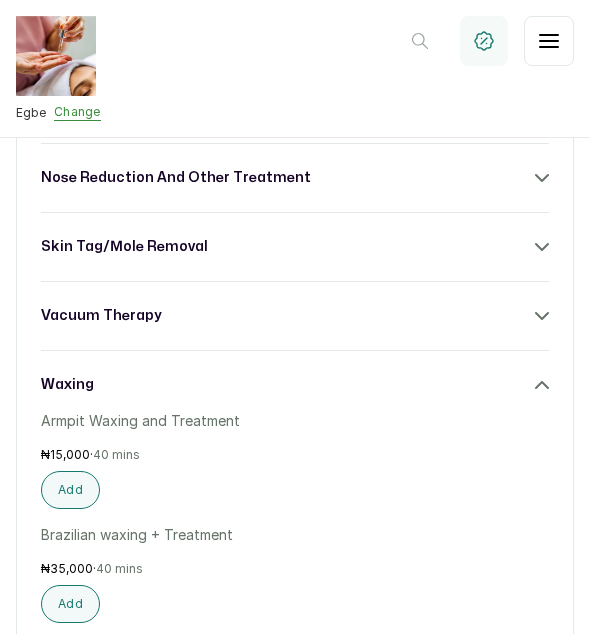 click 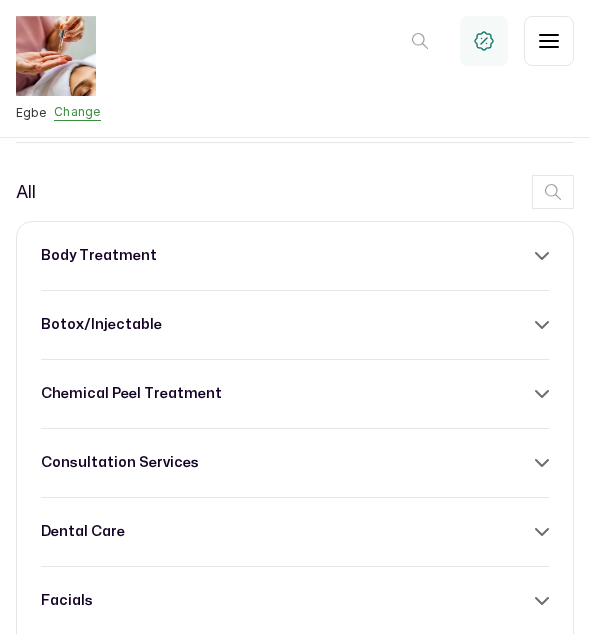 scroll, scrollTop: 689, scrollLeft: 0, axis: vertical 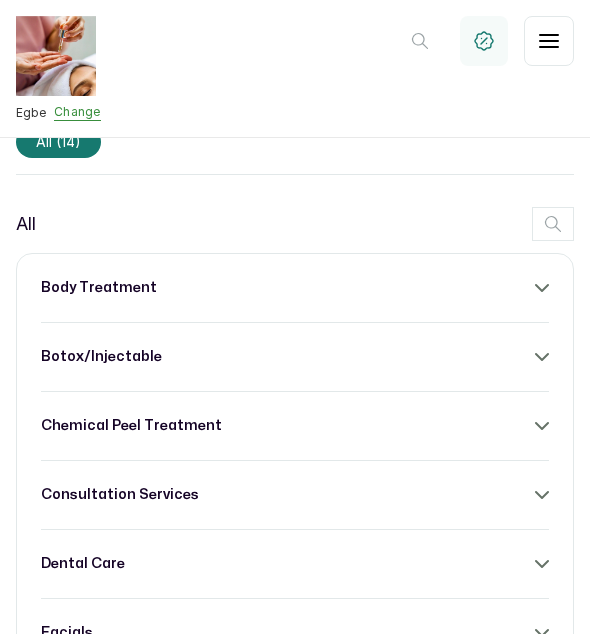 click 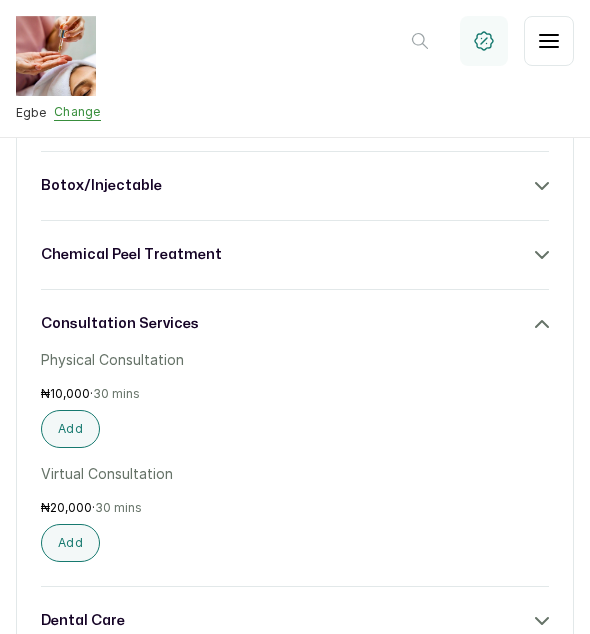 scroll, scrollTop: 889, scrollLeft: 0, axis: vertical 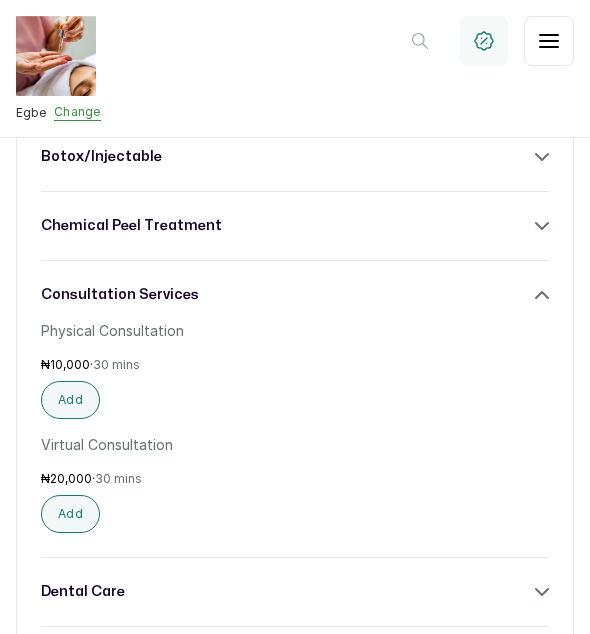 click on "consultation services" at bounding box center [295, 295] 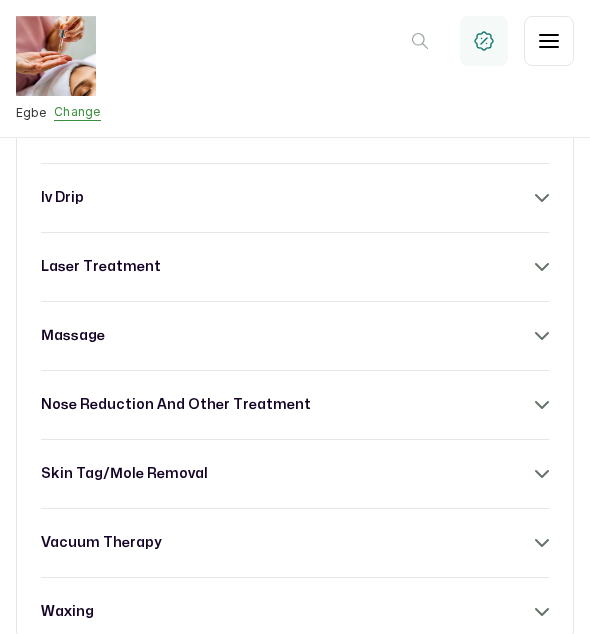 scroll, scrollTop: 1289, scrollLeft: 0, axis: vertical 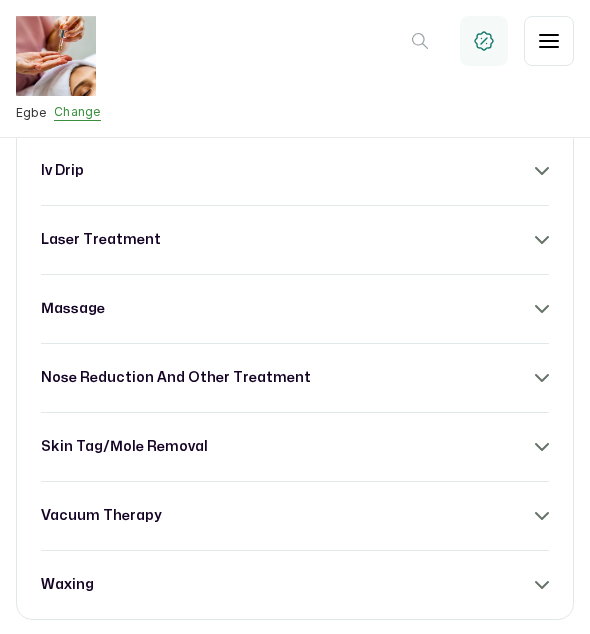 click 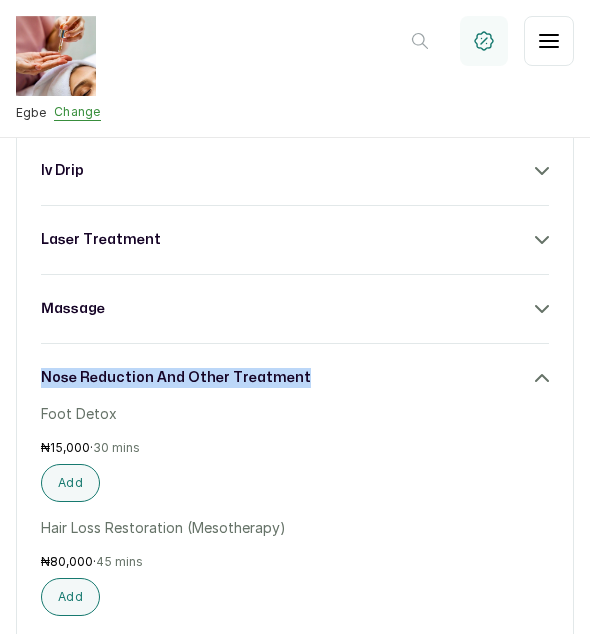 drag, startPoint x: 293, startPoint y: 355, endPoint x: -48, endPoint y: 369, distance: 341.28726 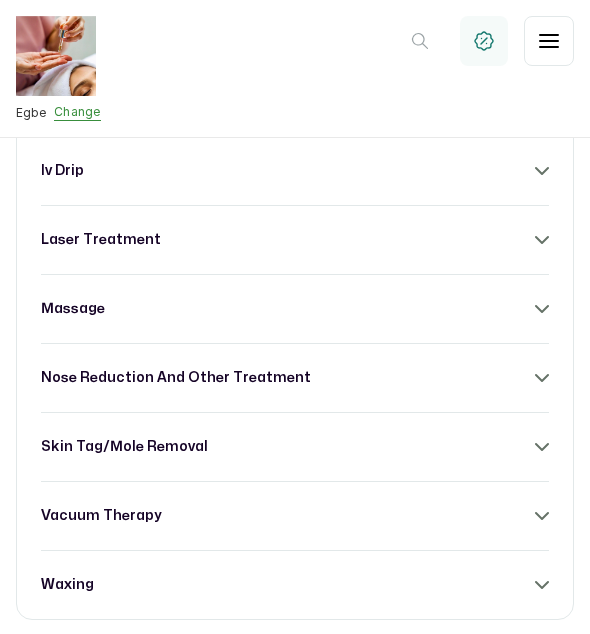 click 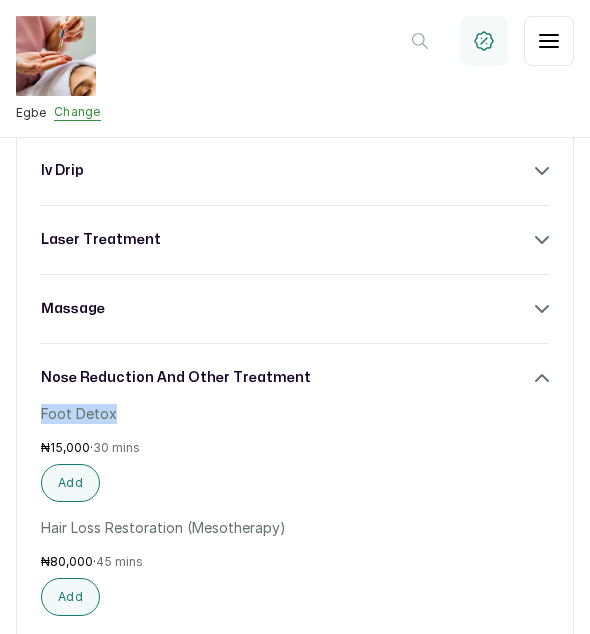 drag, startPoint x: 110, startPoint y: 393, endPoint x: -52, endPoint y: 391, distance: 162.01234 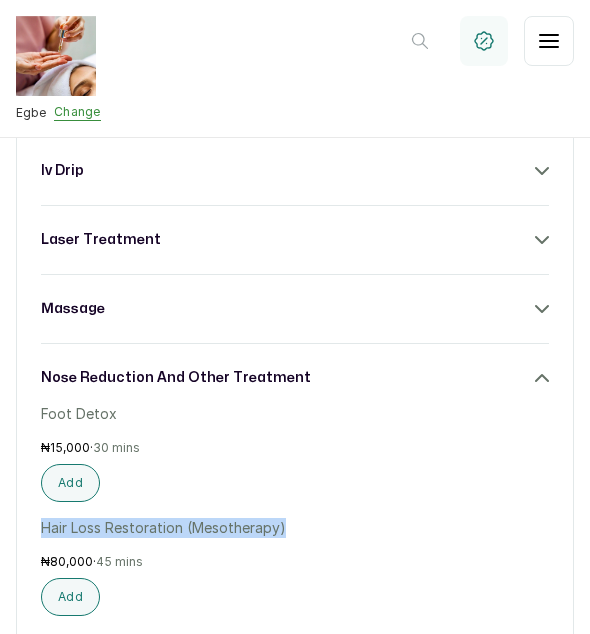 drag, startPoint x: 280, startPoint y: 507, endPoint x: -62, endPoint y: 506, distance: 342.00146 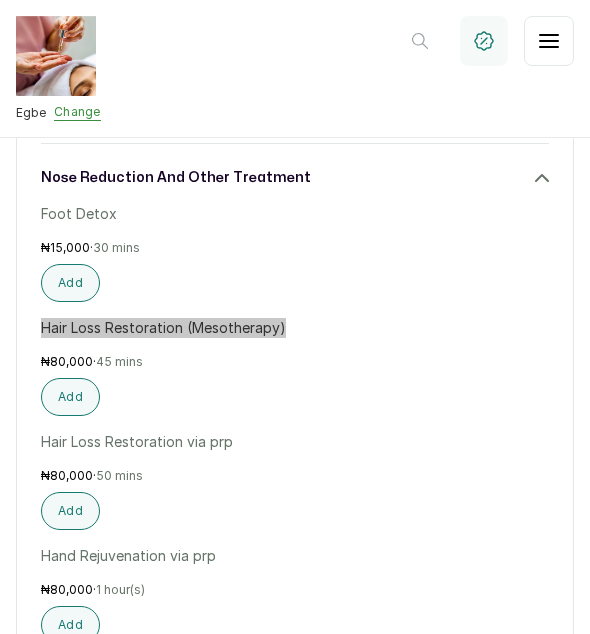 scroll, scrollTop: 1589, scrollLeft: 0, axis: vertical 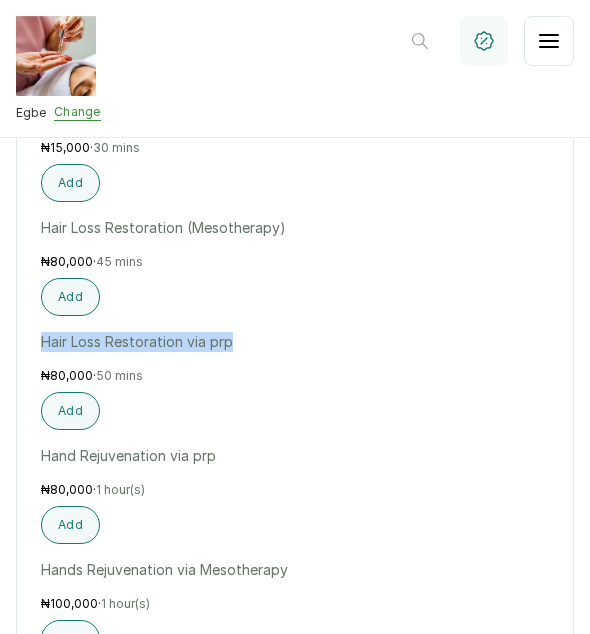 drag, startPoint x: 230, startPoint y: 318, endPoint x: -11, endPoint y: 329, distance: 241.2509 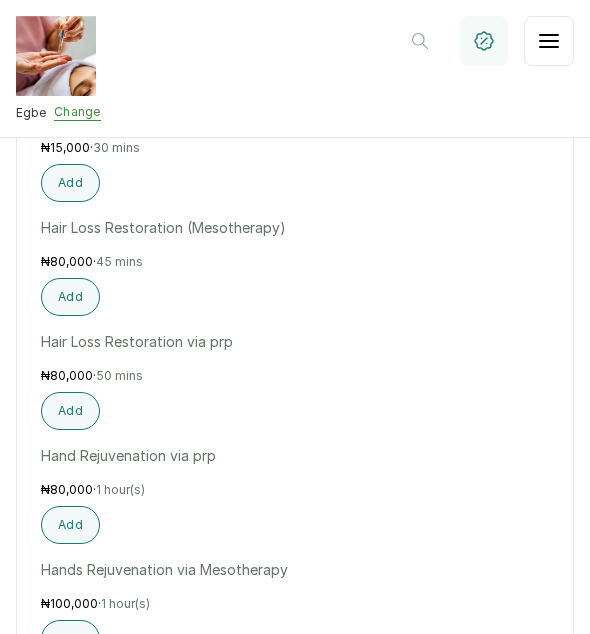 click on "Hand Rejuvenation via prp" at bounding box center (295, 456) 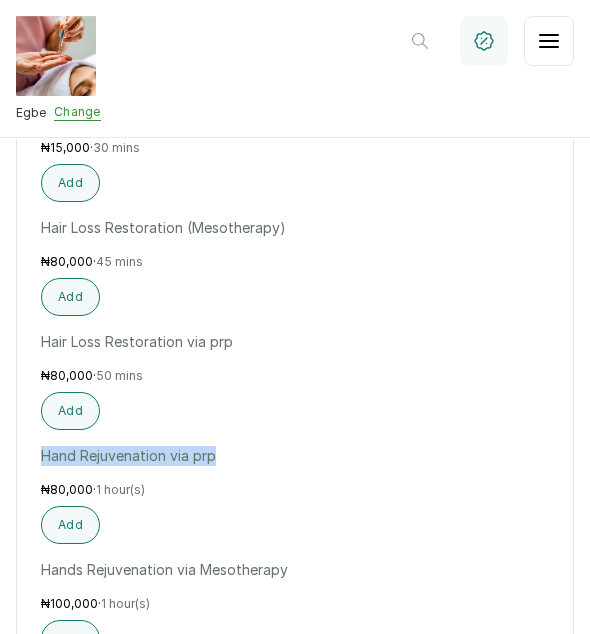 drag, startPoint x: 212, startPoint y: 431, endPoint x: -10, endPoint y: 435, distance: 222.03603 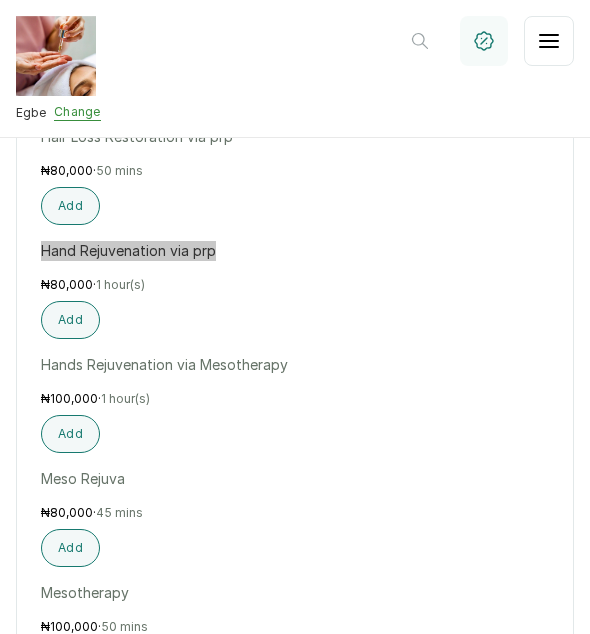 scroll, scrollTop: 1789, scrollLeft: 0, axis: vertical 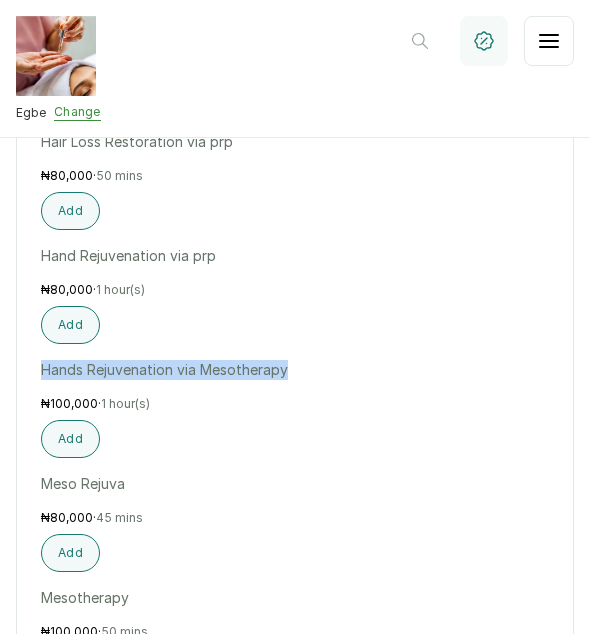 drag, startPoint x: 43, startPoint y: 345, endPoint x: 304, endPoint y: 345, distance: 261 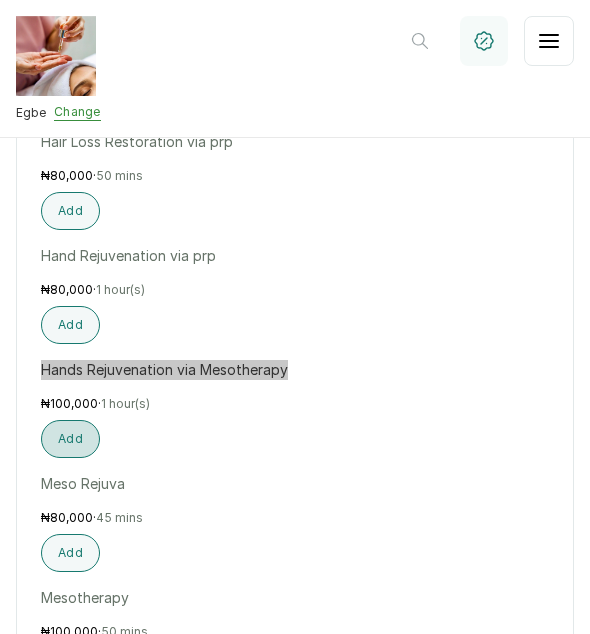 scroll, scrollTop: 1889, scrollLeft: 0, axis: vertical 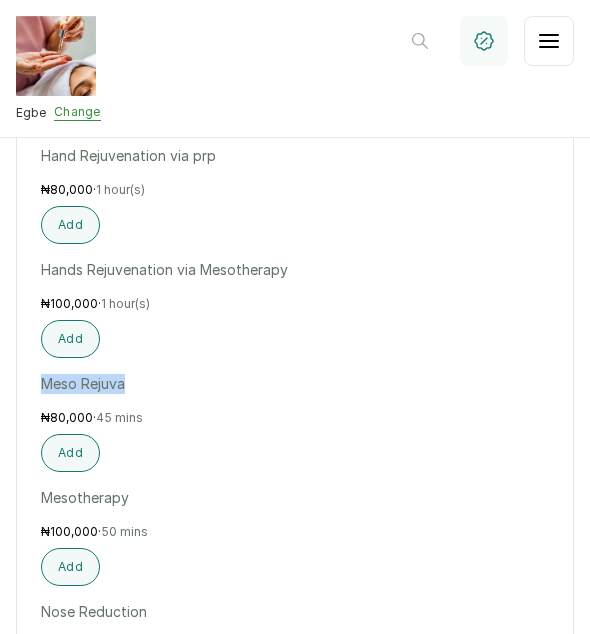 drag, startPoint x: 123, startPoint y: 364, endPoint x: 8, endPoint y: 365, distance: 115.00435 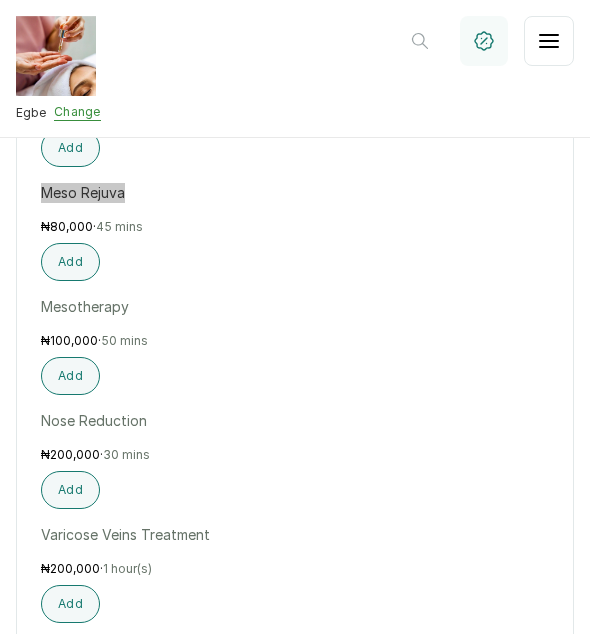scroll, scrollTop: 2089, scrollLeft: 0, axis: vertical 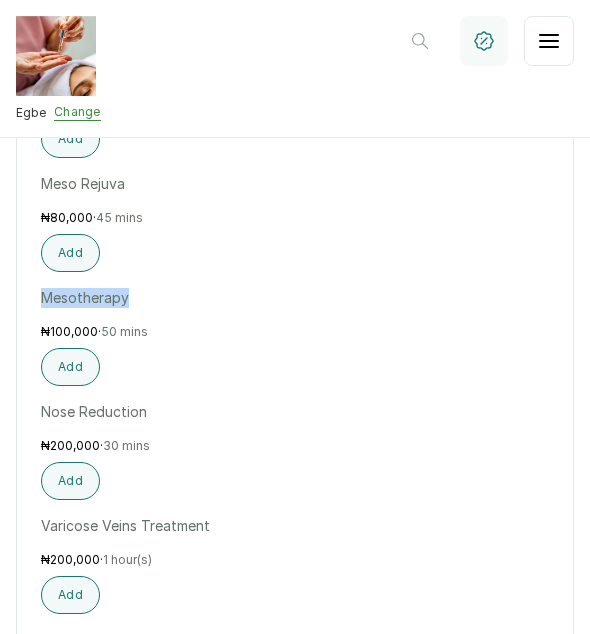 drag, startPoint x: 124, startPoint y: 271, endPoint x: 4, endPoint y: 274, distance: 120.03749 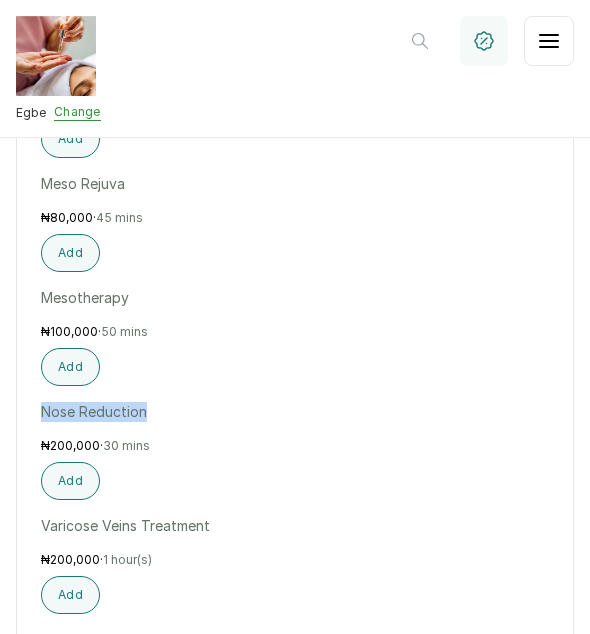 drag, startPoint x: 142, startPoint y: 387, endPoint x: 39, endPoint y: 389, distance: 103.01942 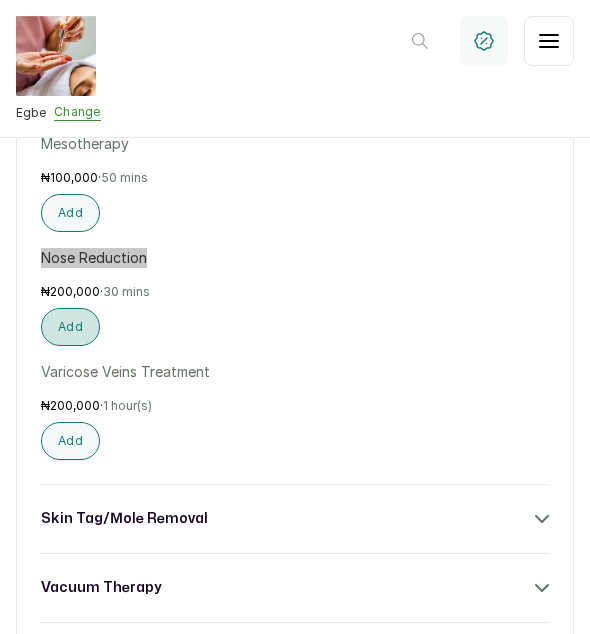 scroll, scrollTop: 2289, scrollLeft: 0, axis: vertical 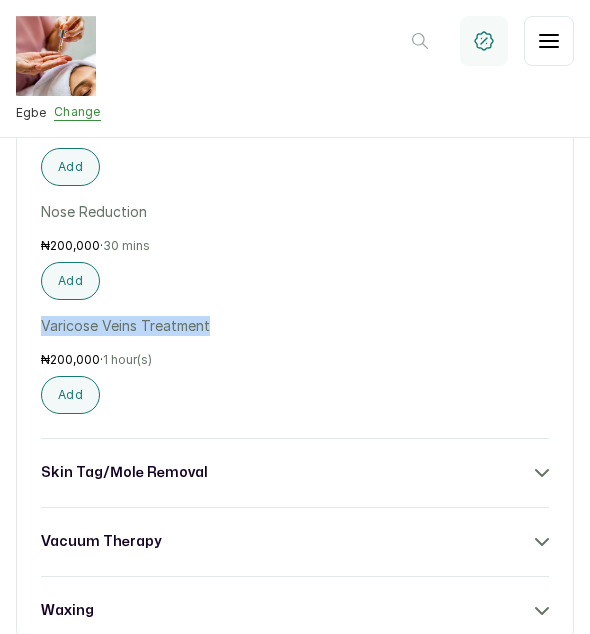 drag, startPoint x: 208, startPoint y: 299, endPoint x: -42, endPoint y: 305, distance: 250.07199 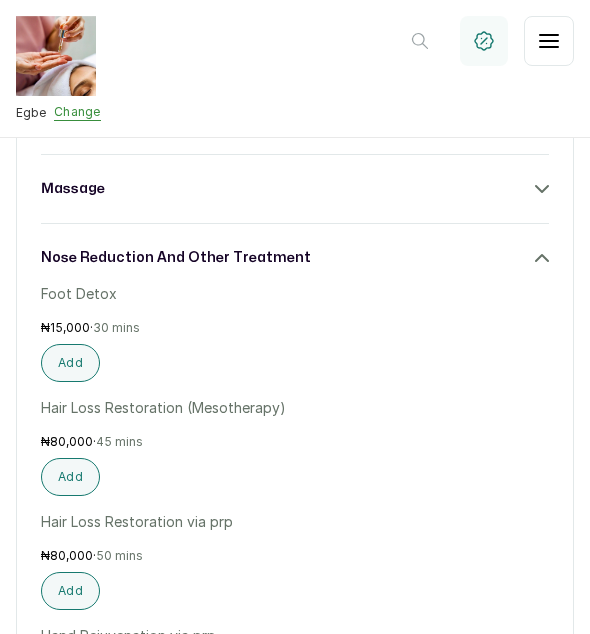 scroll, scrollTop: 1289, scrollLeft: 0, axis: vertical 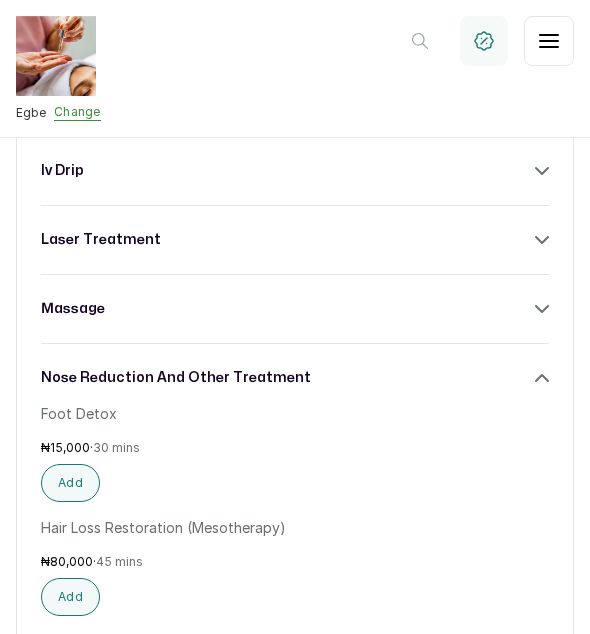 click 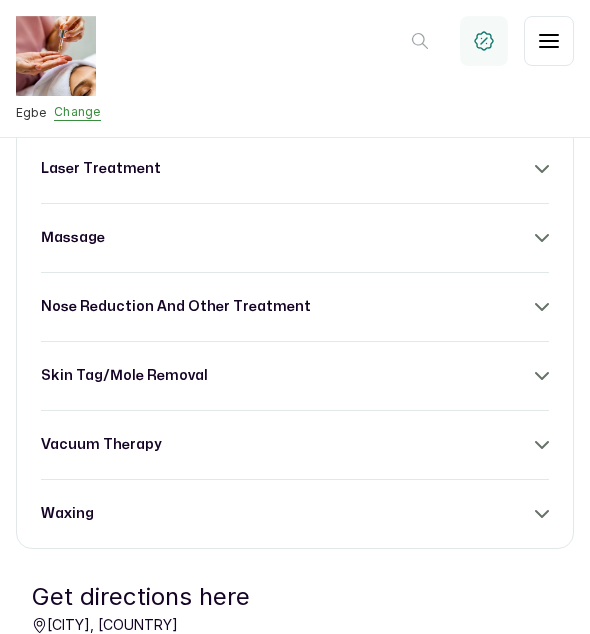 scroll, scrollTop: 1389, scrollLeft: 0, axis: vertical 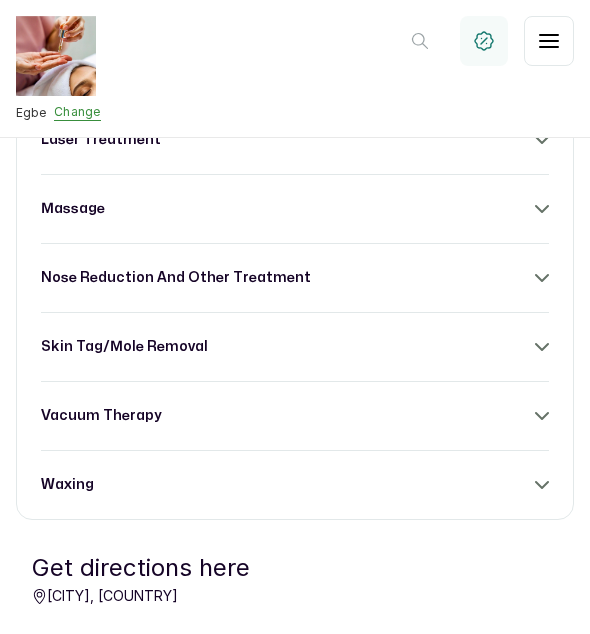 click on "vacuum therapy" at bounding box center [295, 416] 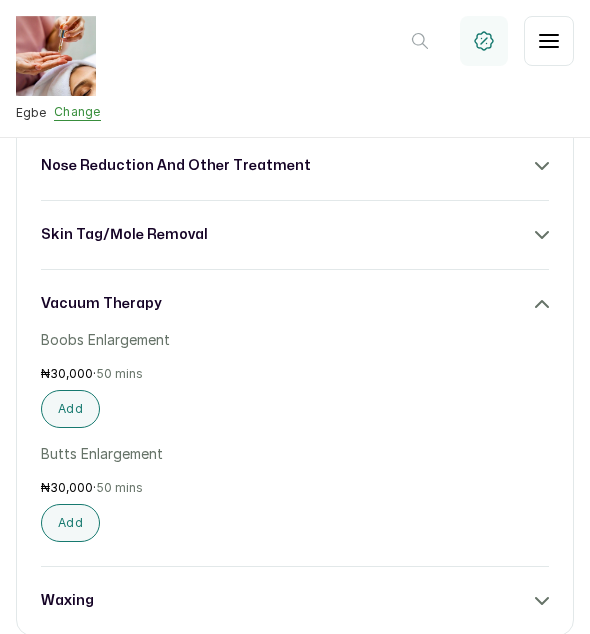 scroll, scrollTop: 1489, scrollLeft: 0, axis: vertical 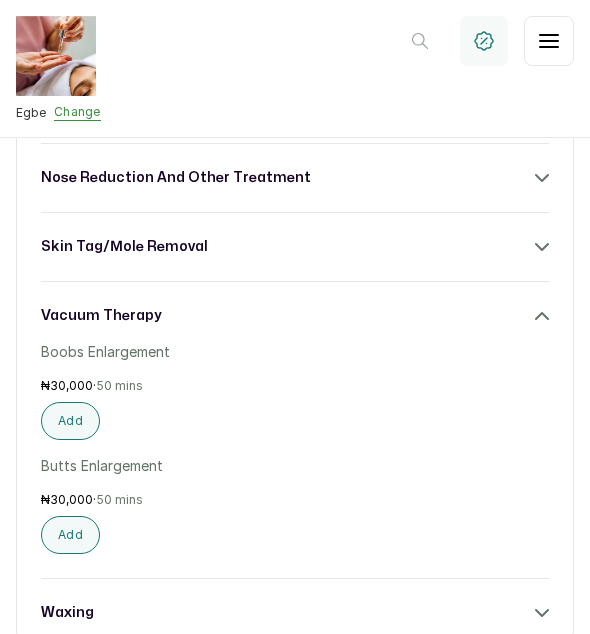 click 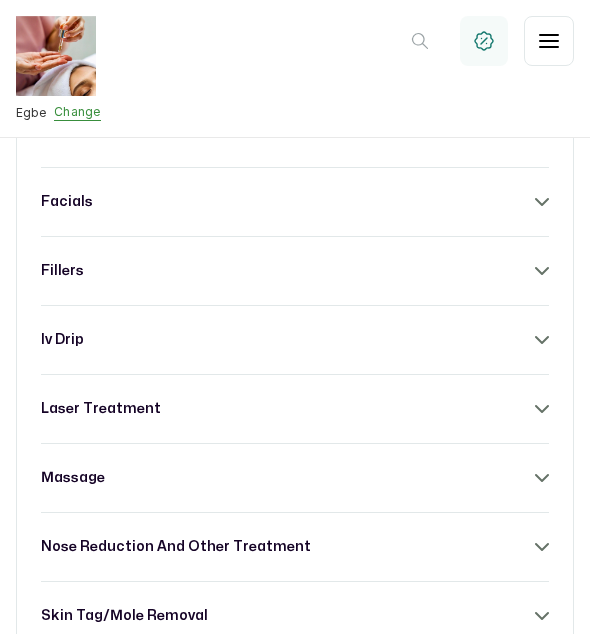 scroll, scrollTop: 1089, scrollLeft: 0, axis: vertical 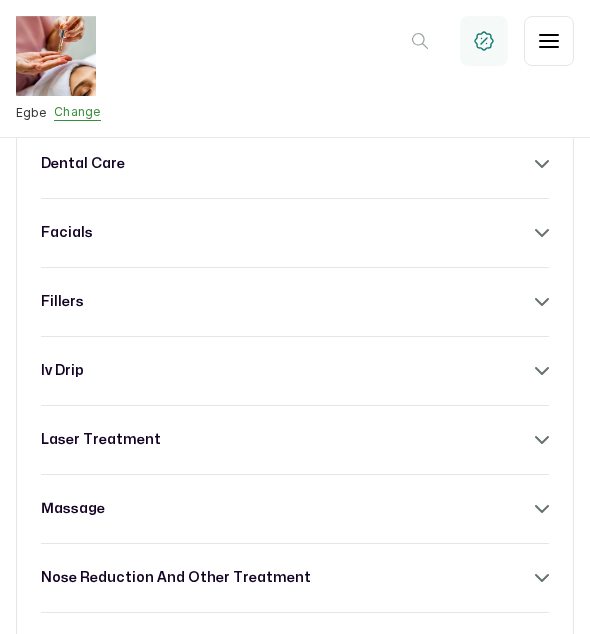 click 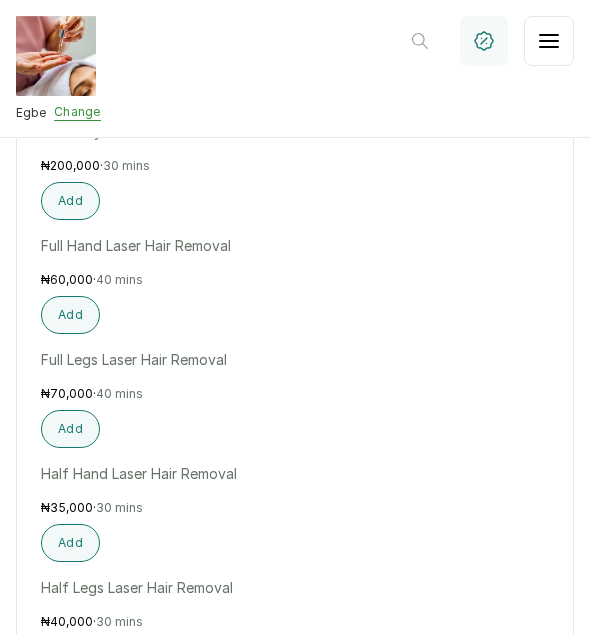 scroll, scrollTop: 1989, scrollLeft: 0, axis: vertical 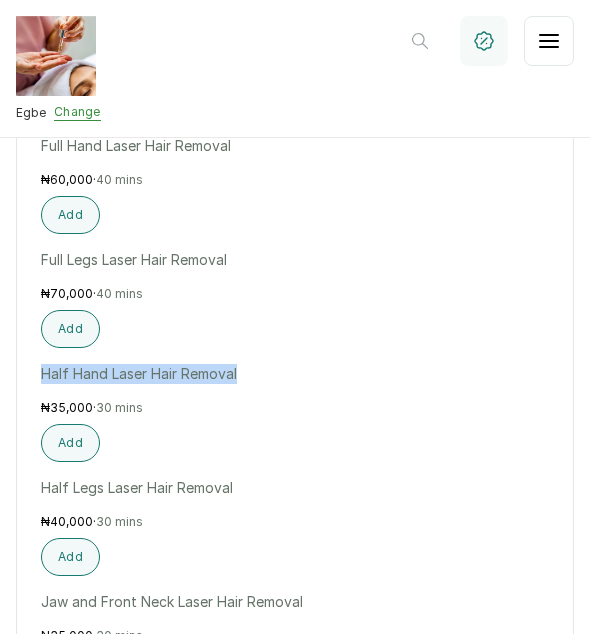 drag, startPoint x: 236, startPoint y: 349, endPoint x: -21, endPoint y: 352, distance: 257.01752 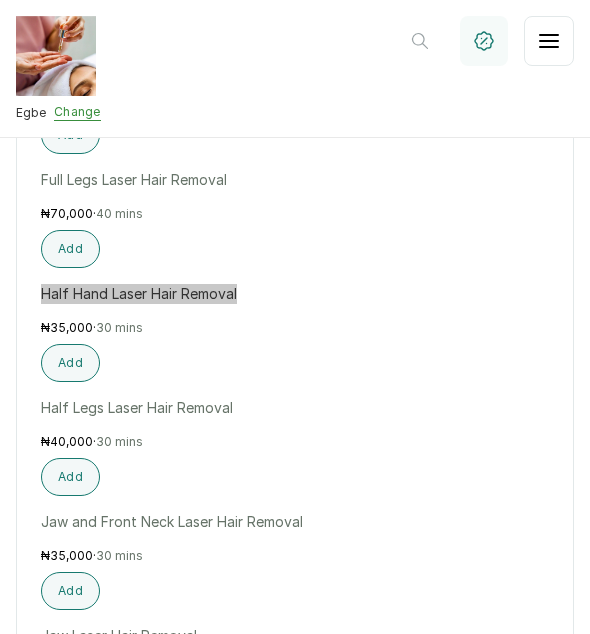 scroll, scrollTop: 2089, scrollLeft: 0, axis: vertical 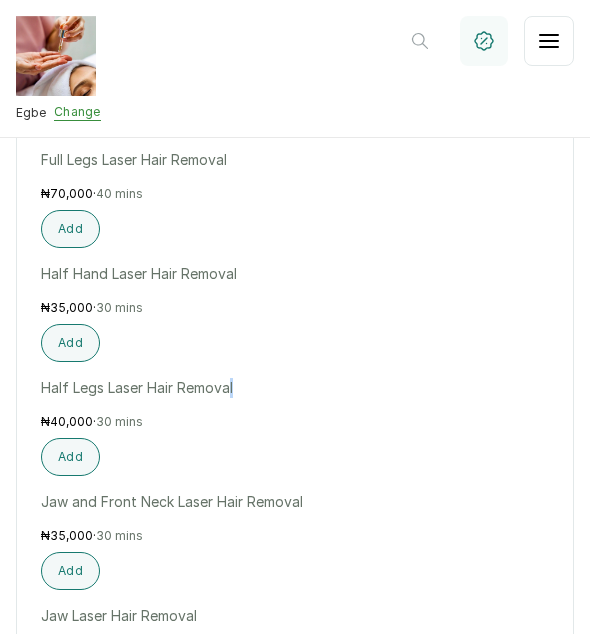 drag, startPoint x: 233, startPoint y: 365, endPoint x: 10, endPoint y: 381, distance: 223.57326 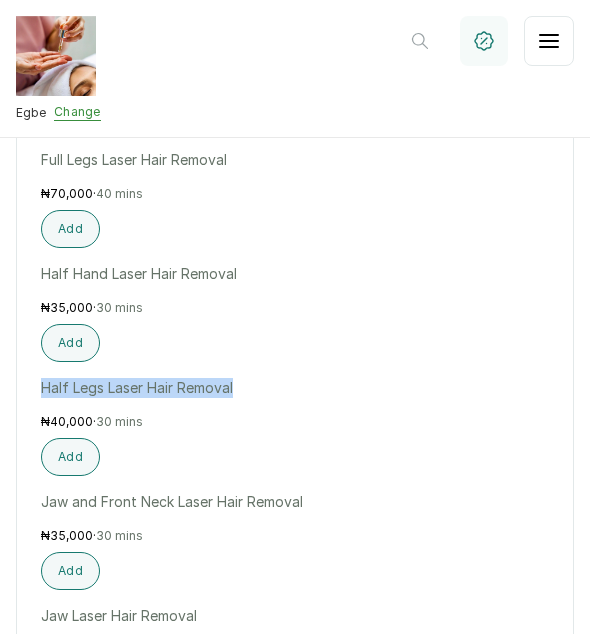 drag, startPoint x: 234, startPoint y: 363, endPoint x: 27, endPoint y: 368, distance: 207.06038 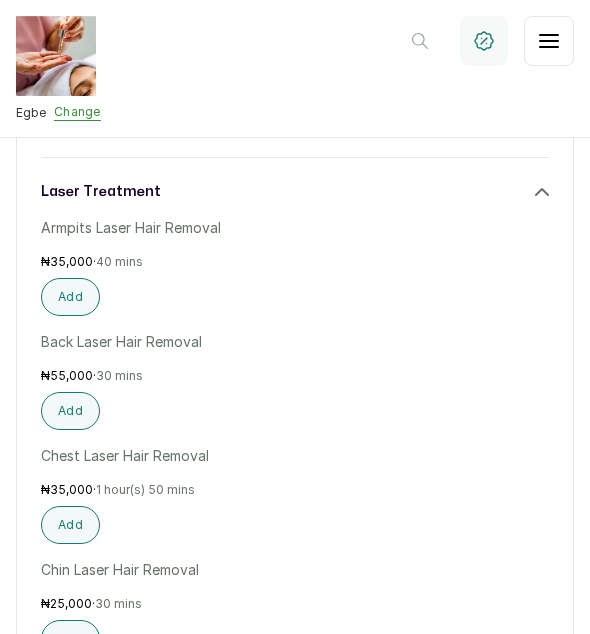 scroll, scrollTop: 1289, scrollLeft: 0, axis: vertical 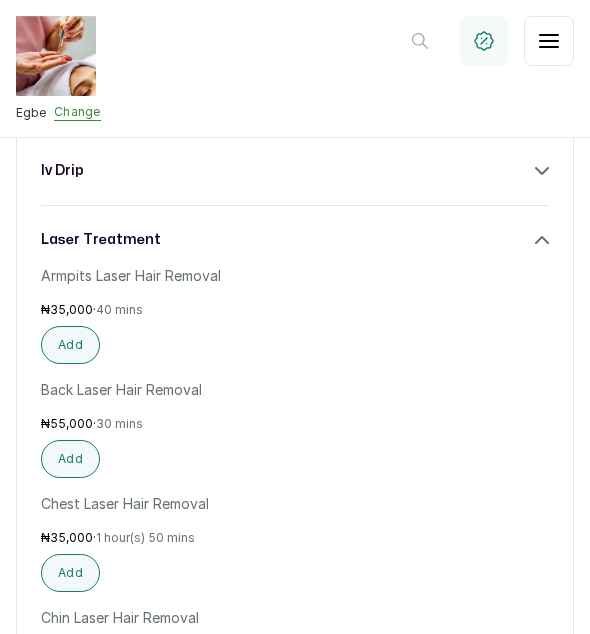 click 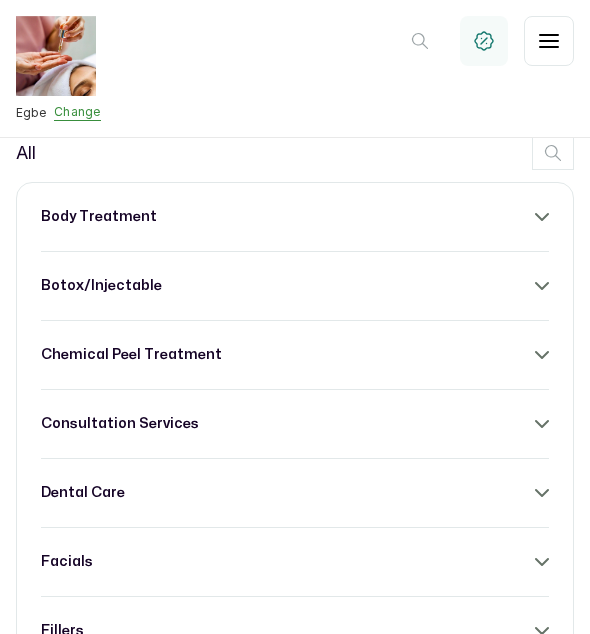 scroll, scrollTop: 789, scrollLeft: 0, axis: vertical 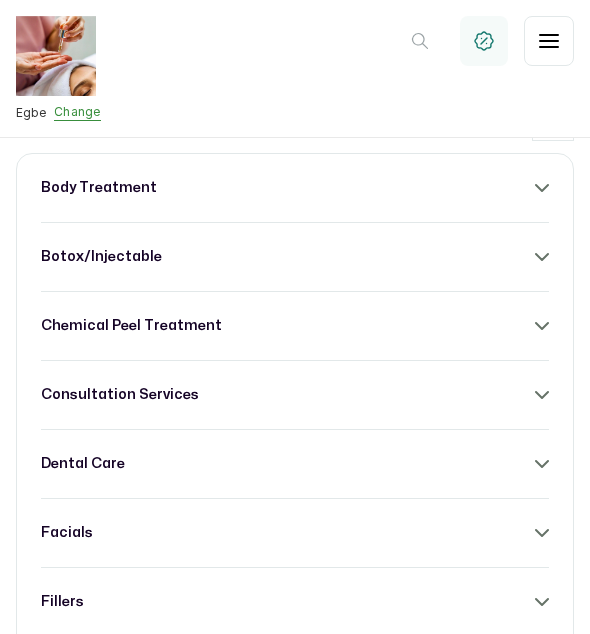 drag, startPoint x: 525, startPoint y: 376, endPoint x: 498, endPoint y: 380, distance: 27.294687 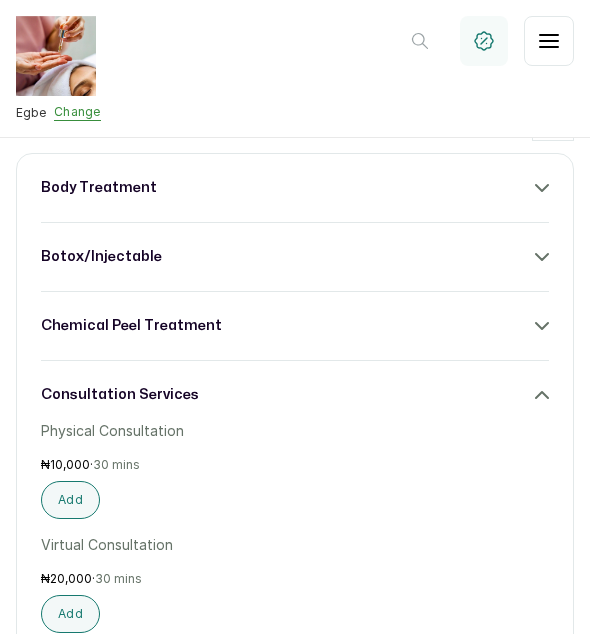 click 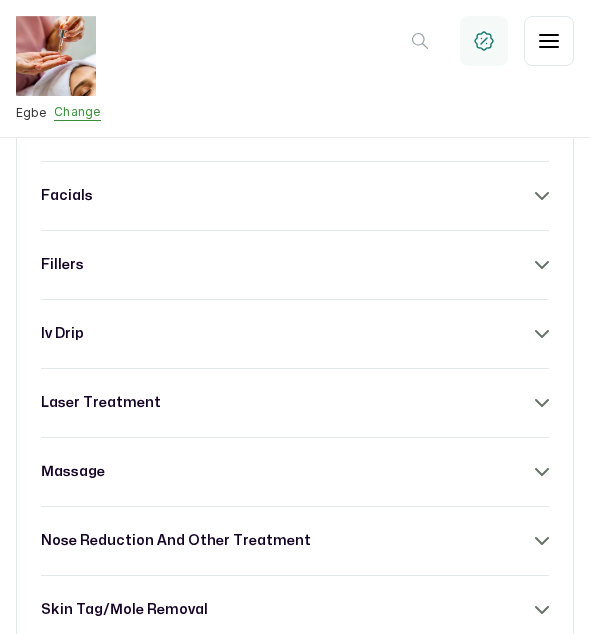 scroll, scrollTop: 1089, scrollLeft: 0, axis: vertical 